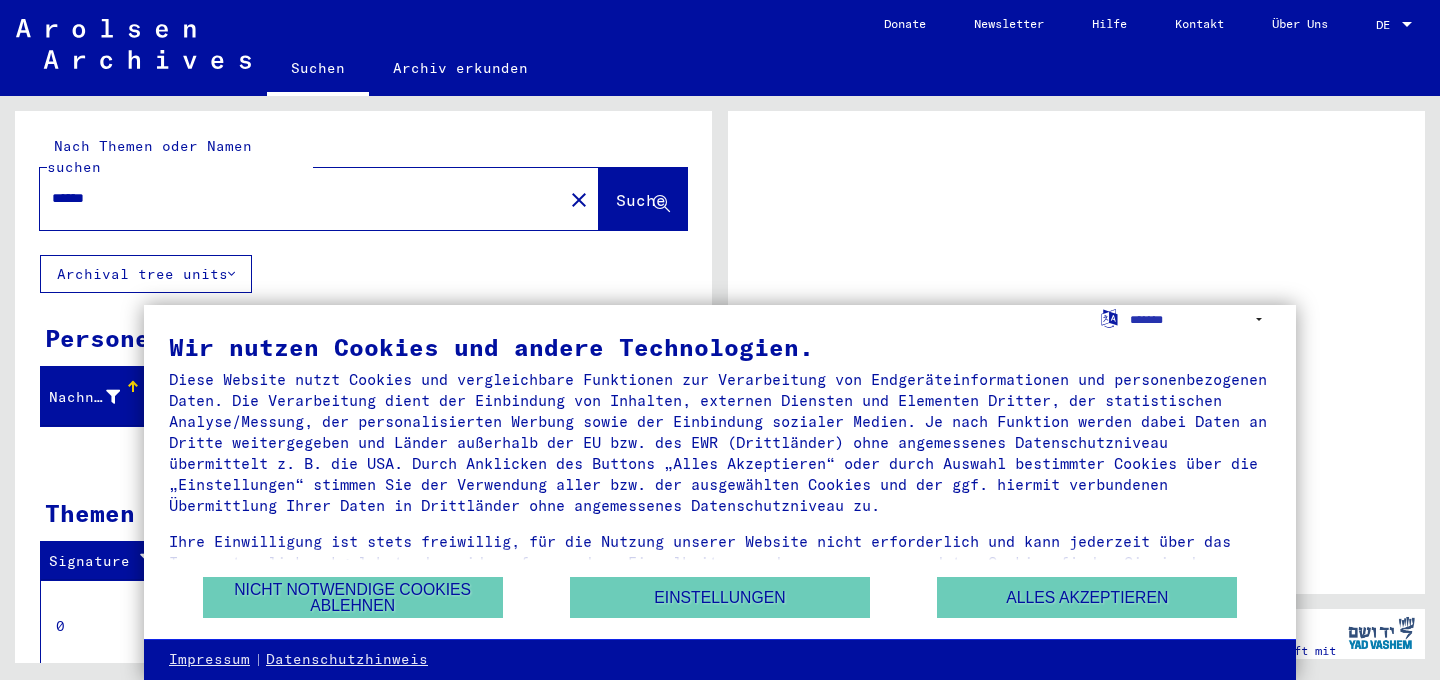 scroll, scrollTop: 0, scrollLeft: 0, axis: both 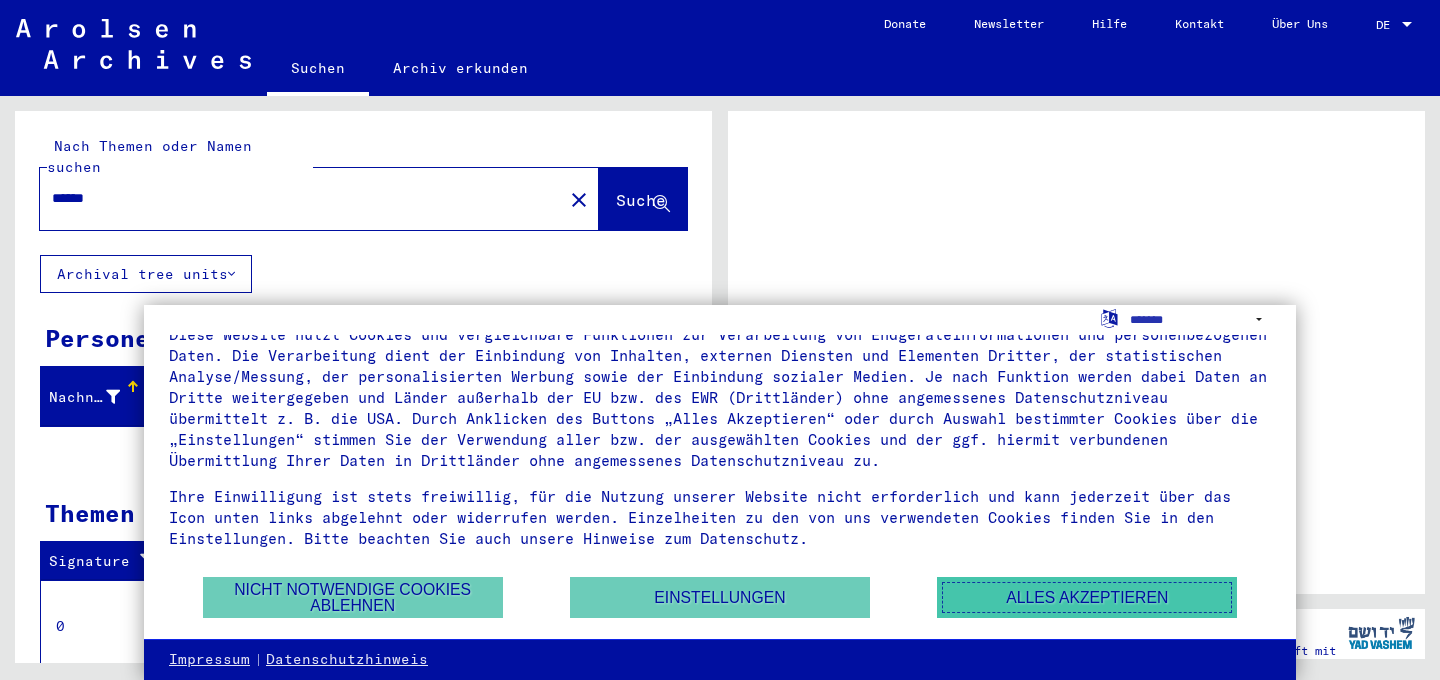 click on "Alles akzeptieren" at bounding box center [1087, 597] 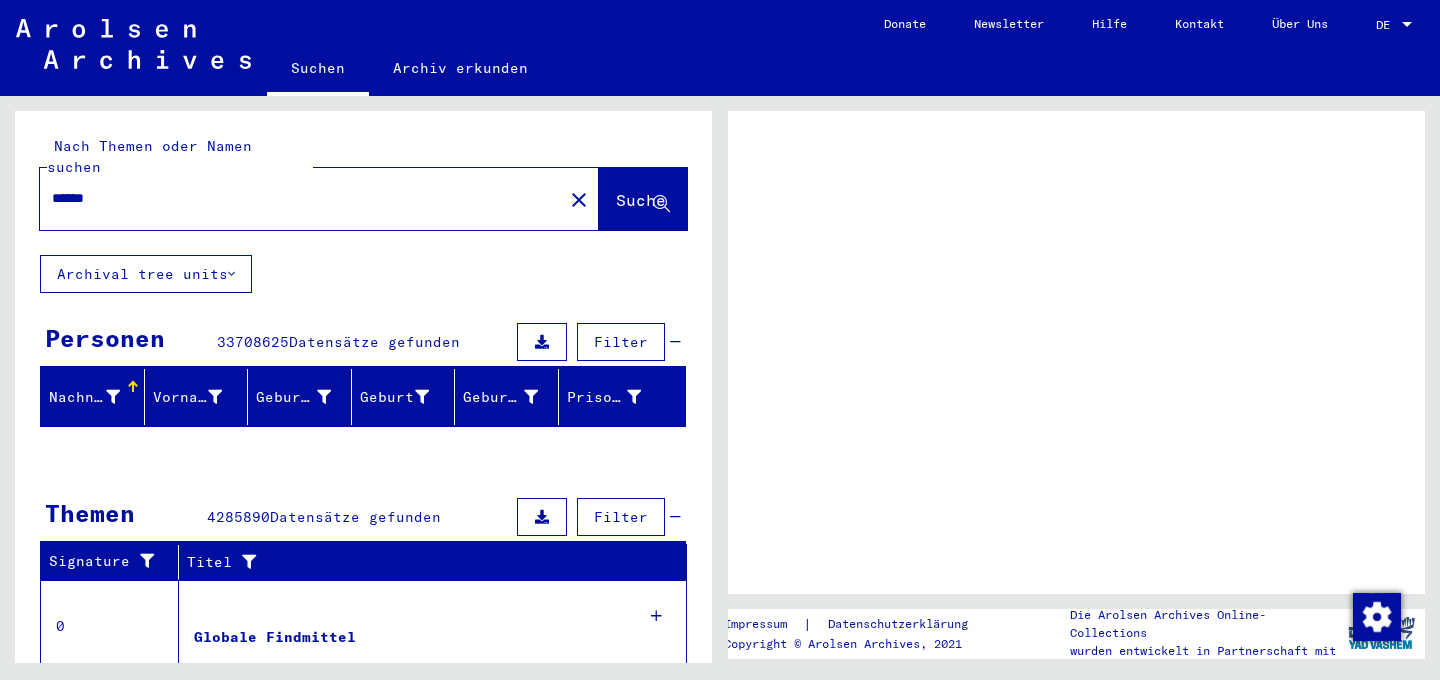 scroll, scrollTop: 416, scrollLeft: 0, axis: vertical 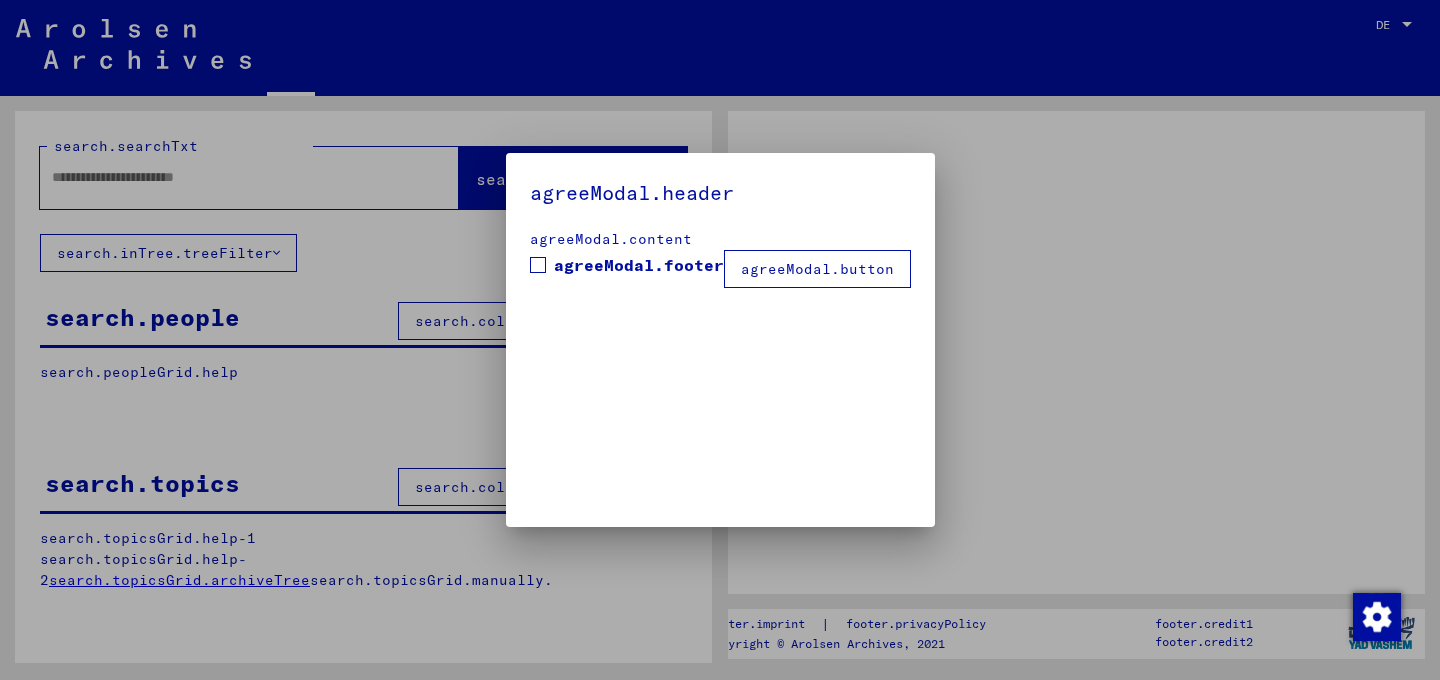 click at bounding box center [720, 340] 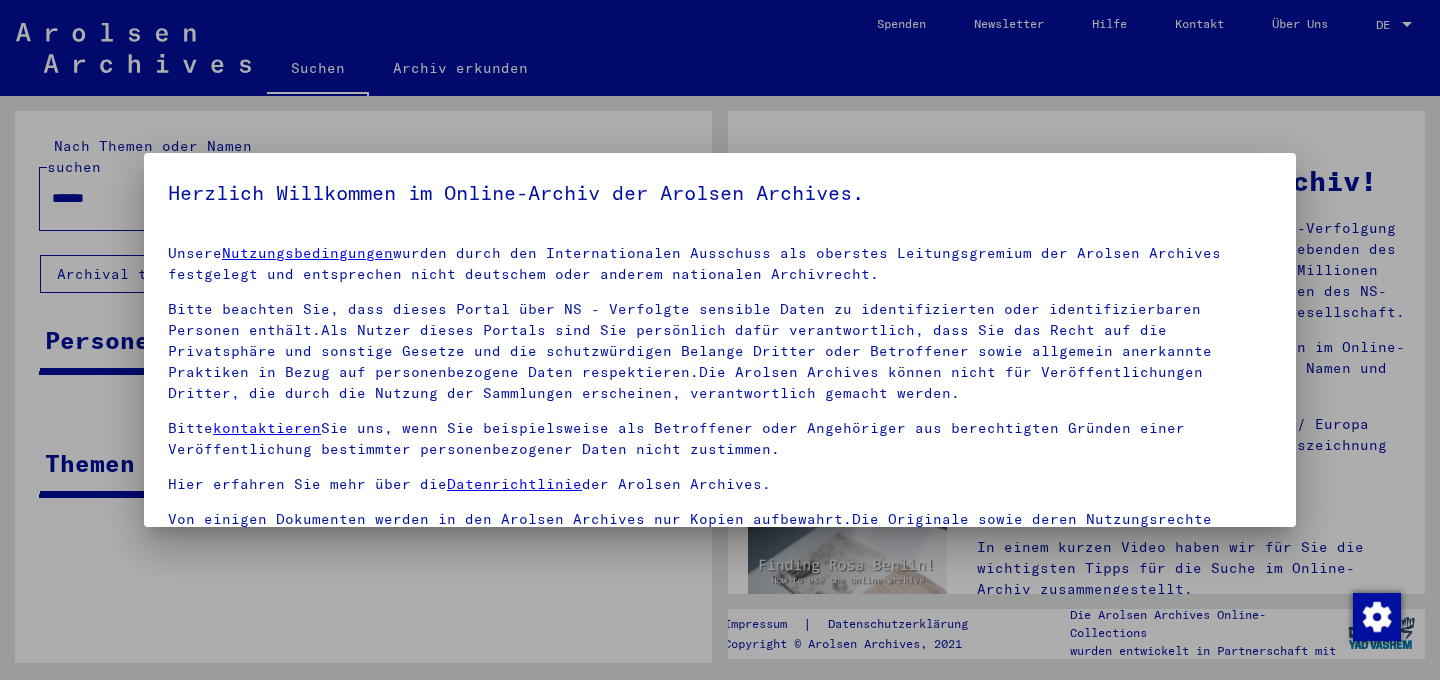 scroll, scrollTop: 38, scrollLeft: 0, axis: vertical 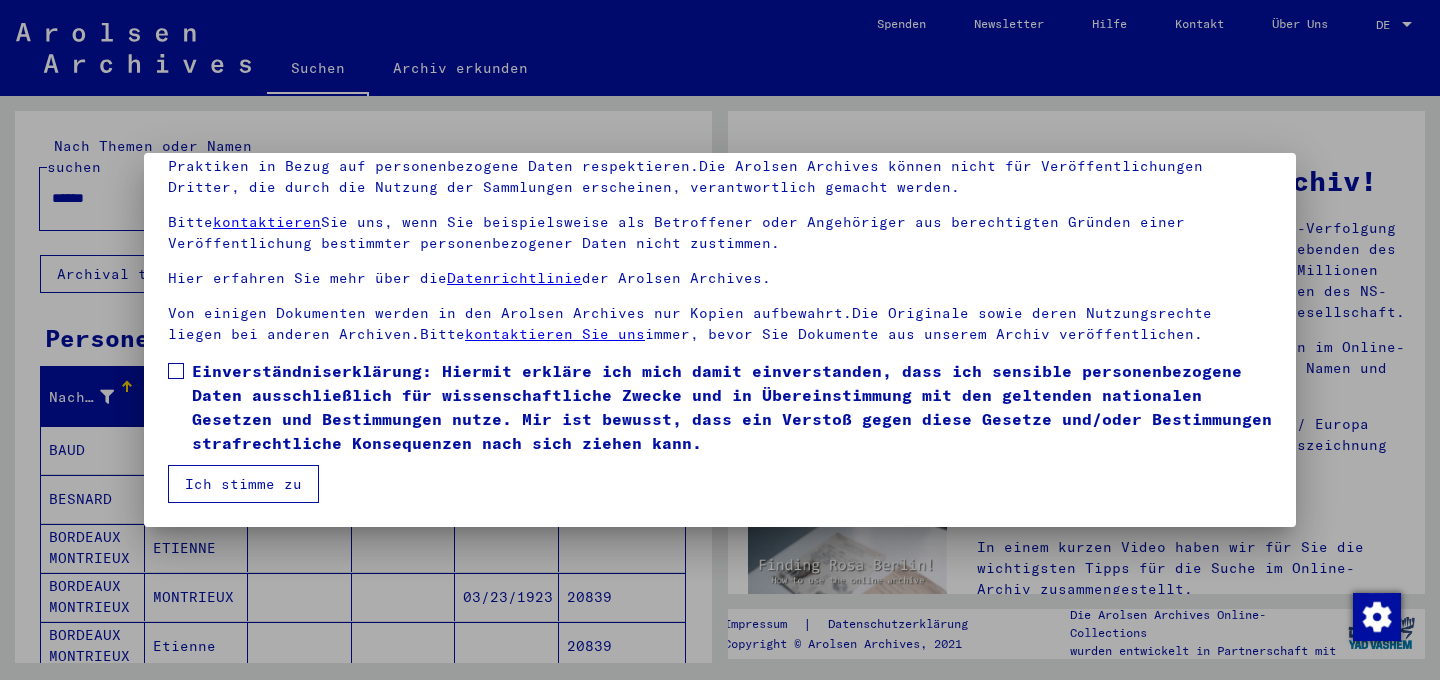 click at bounding box center (176, 371) 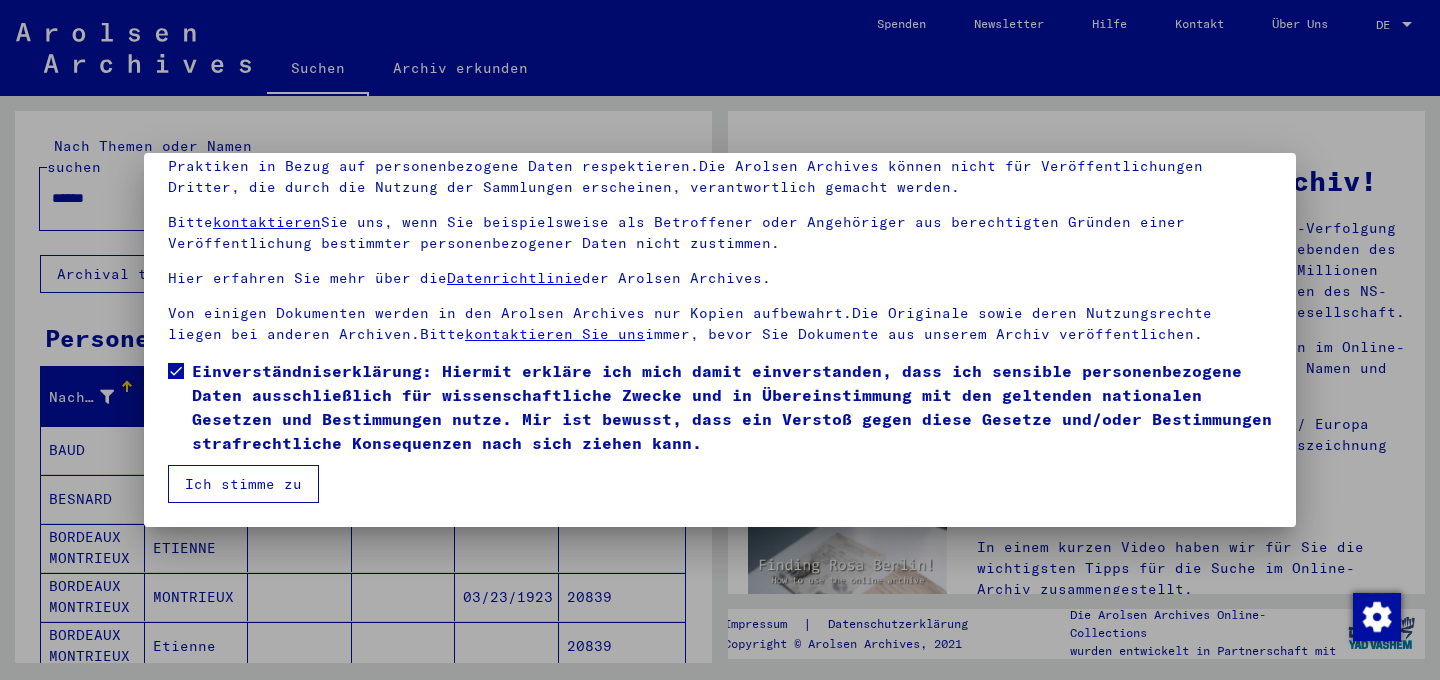 click on "Ich stimme zu" at bounding box center (243, 484) 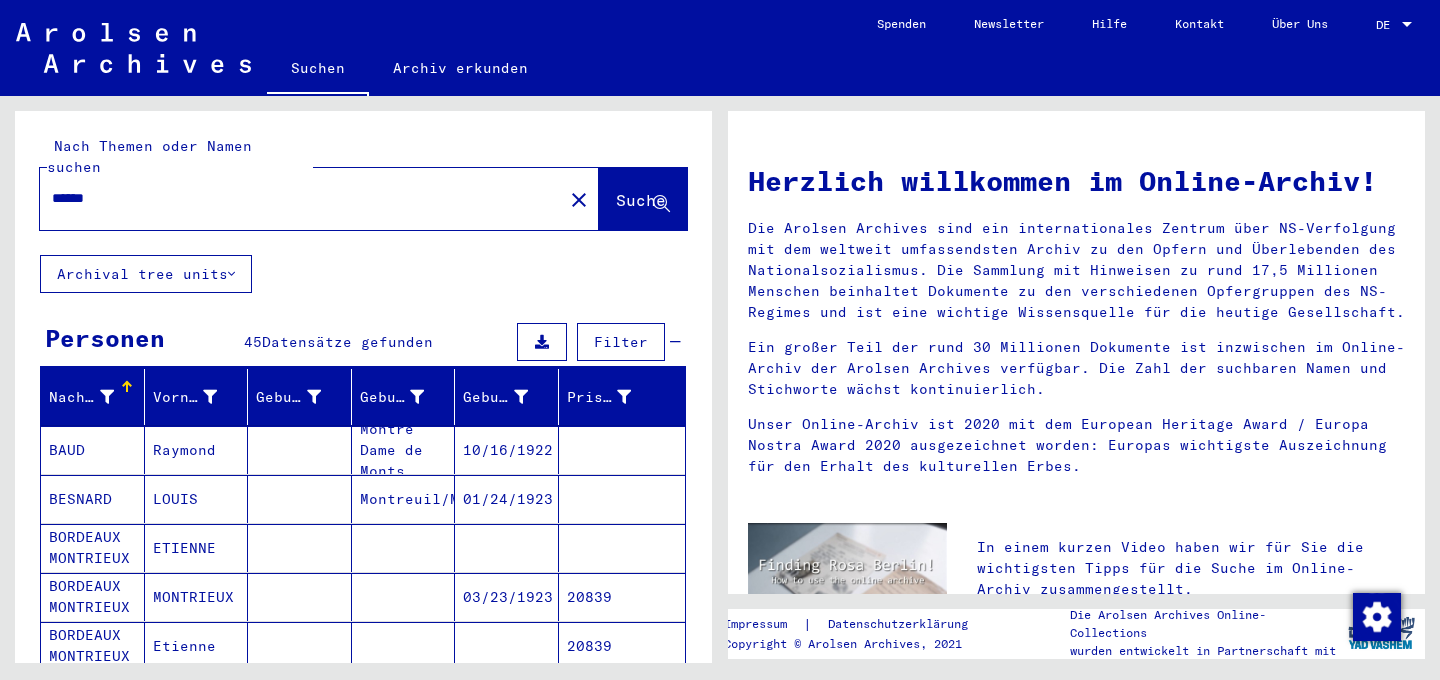 click on "LOUIS" at bounding box center (197, 548) 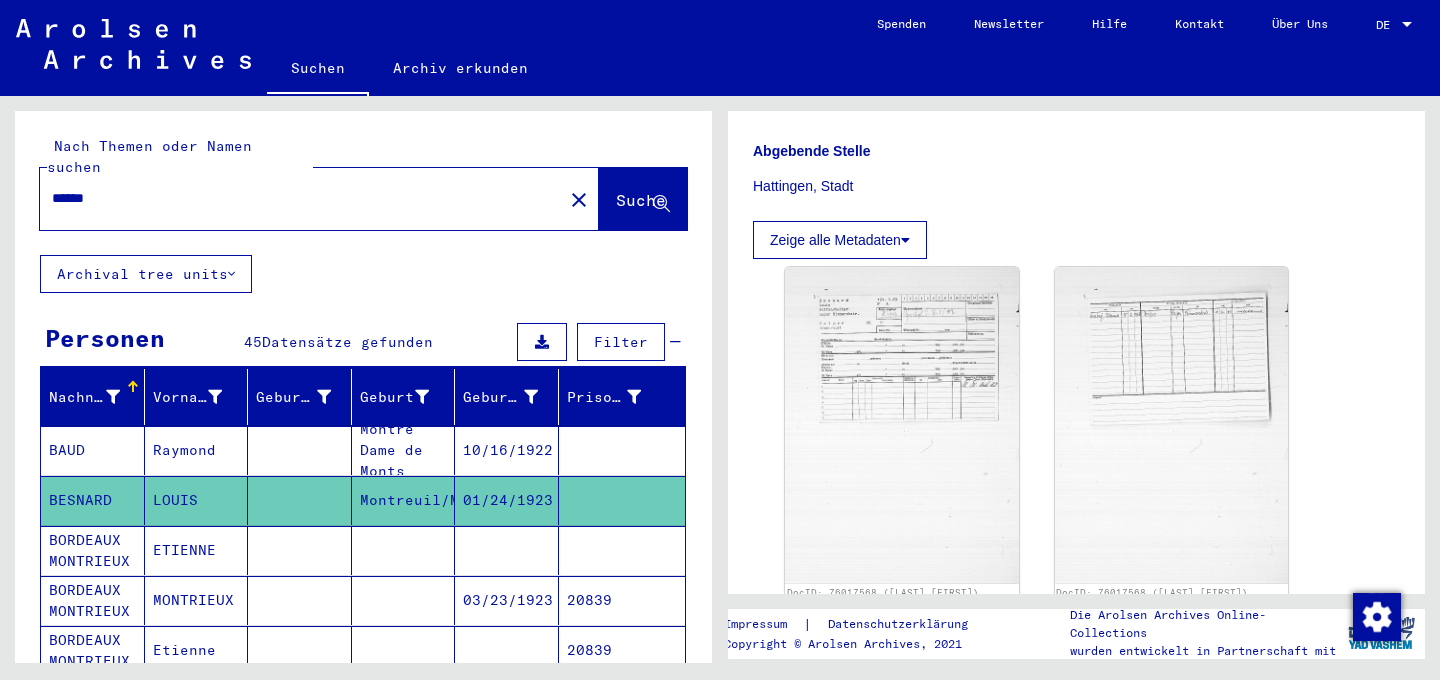 scroll, scrollTop: 509, scrollLeft: 0, axis: vertical 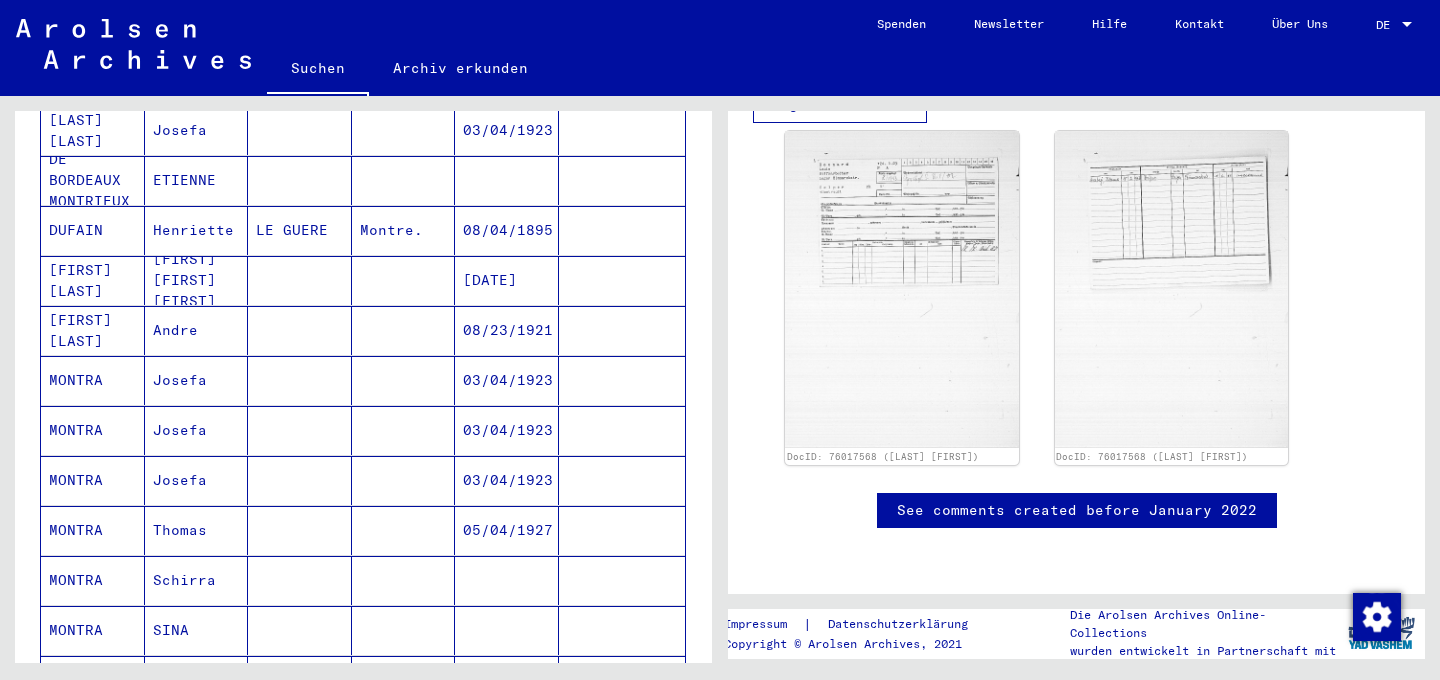 click on "Josefa" at bounding box center (197, 430) 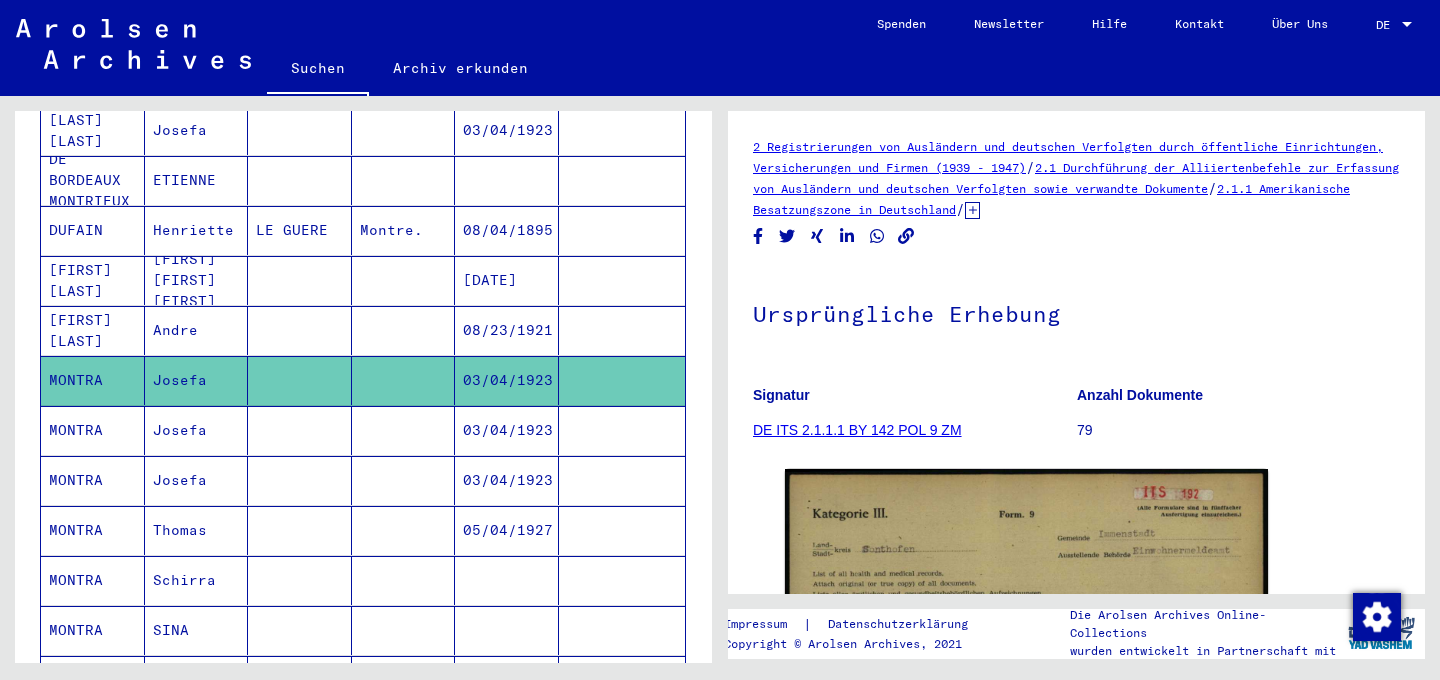scroll, scrollTop: 0, scrollLeft: 0, axis: both 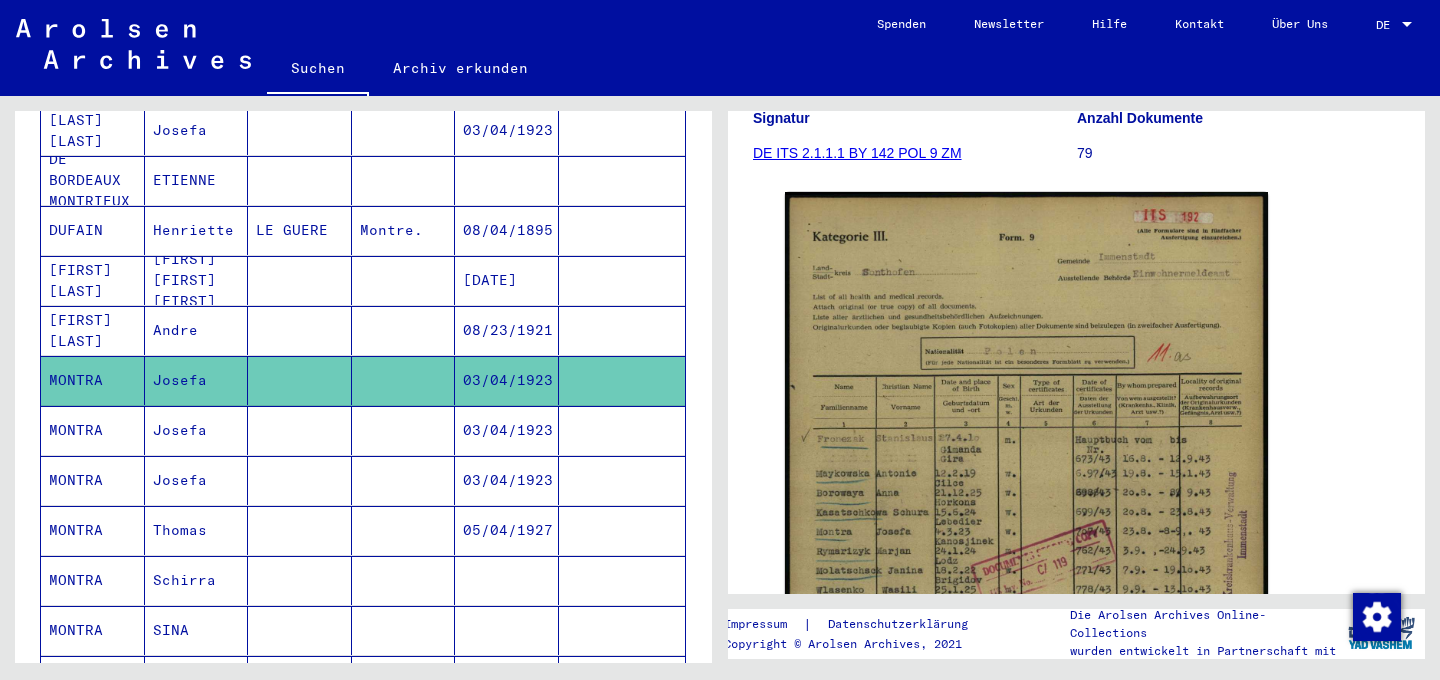 click on "DE" at bounding box center [1387, 25] 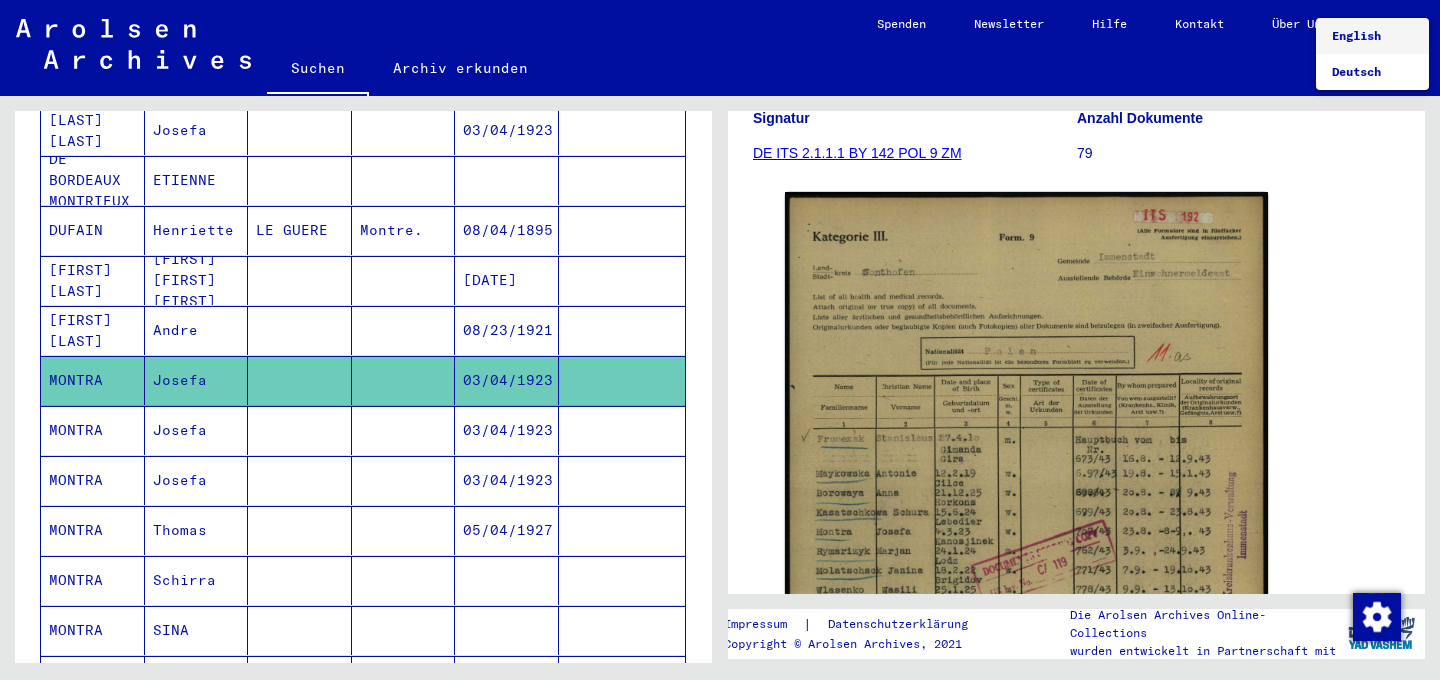 click on "English" at bounding box center [1356, 35] 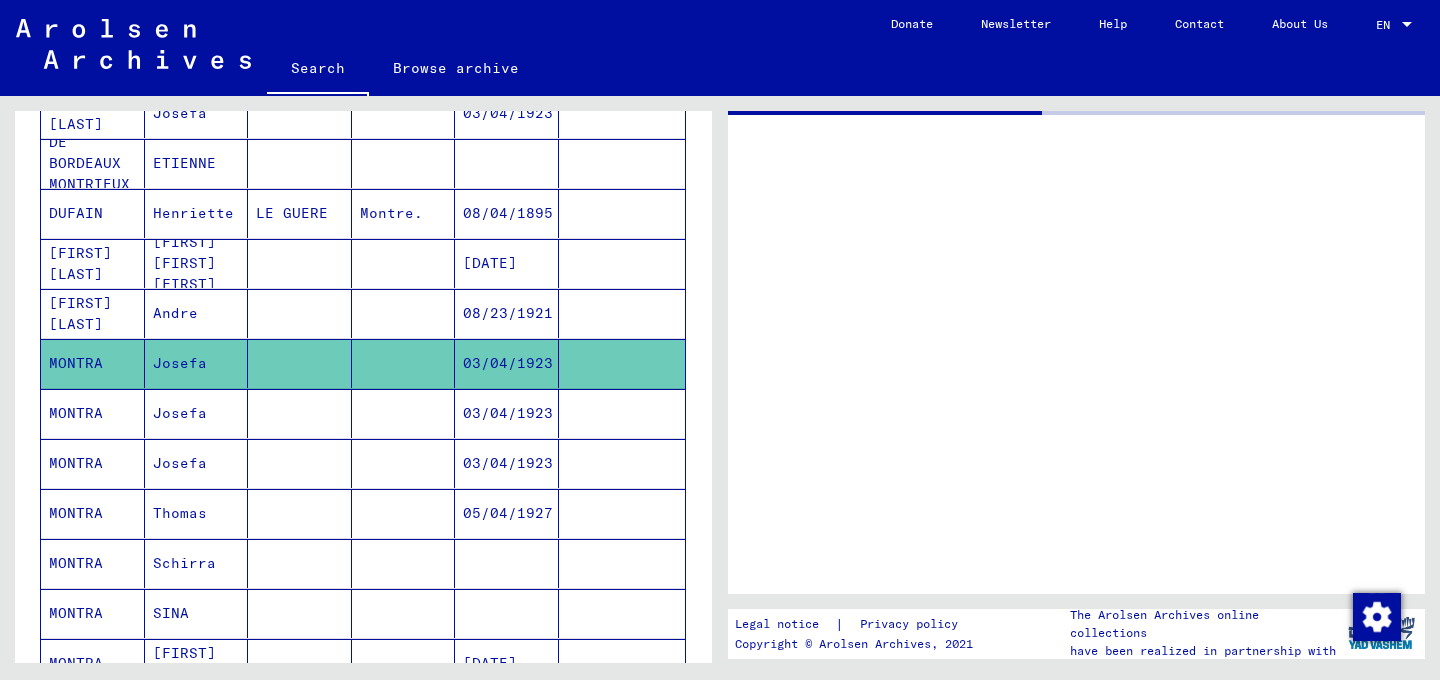 scroll, scrollTop: 0, scrollLeft: 0, axis: both 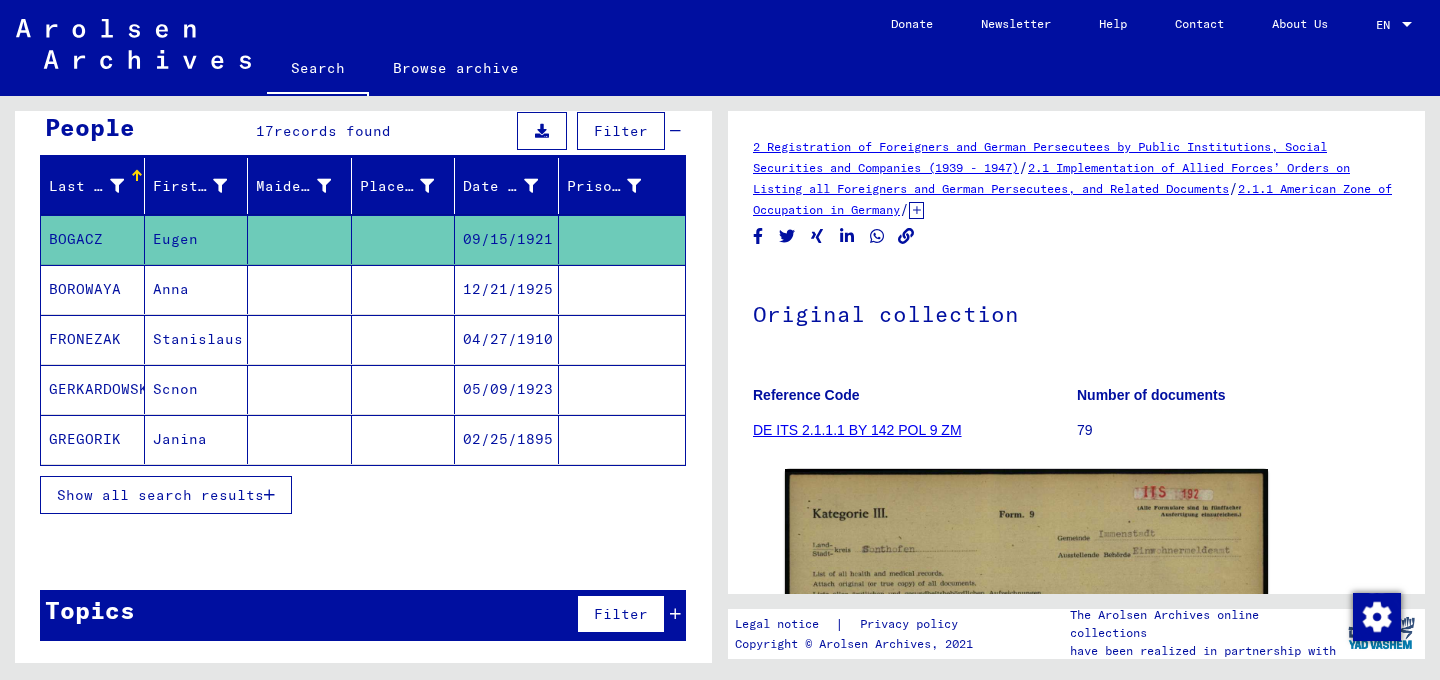 click on "12/21/1925" at bounding box center [507, 339] 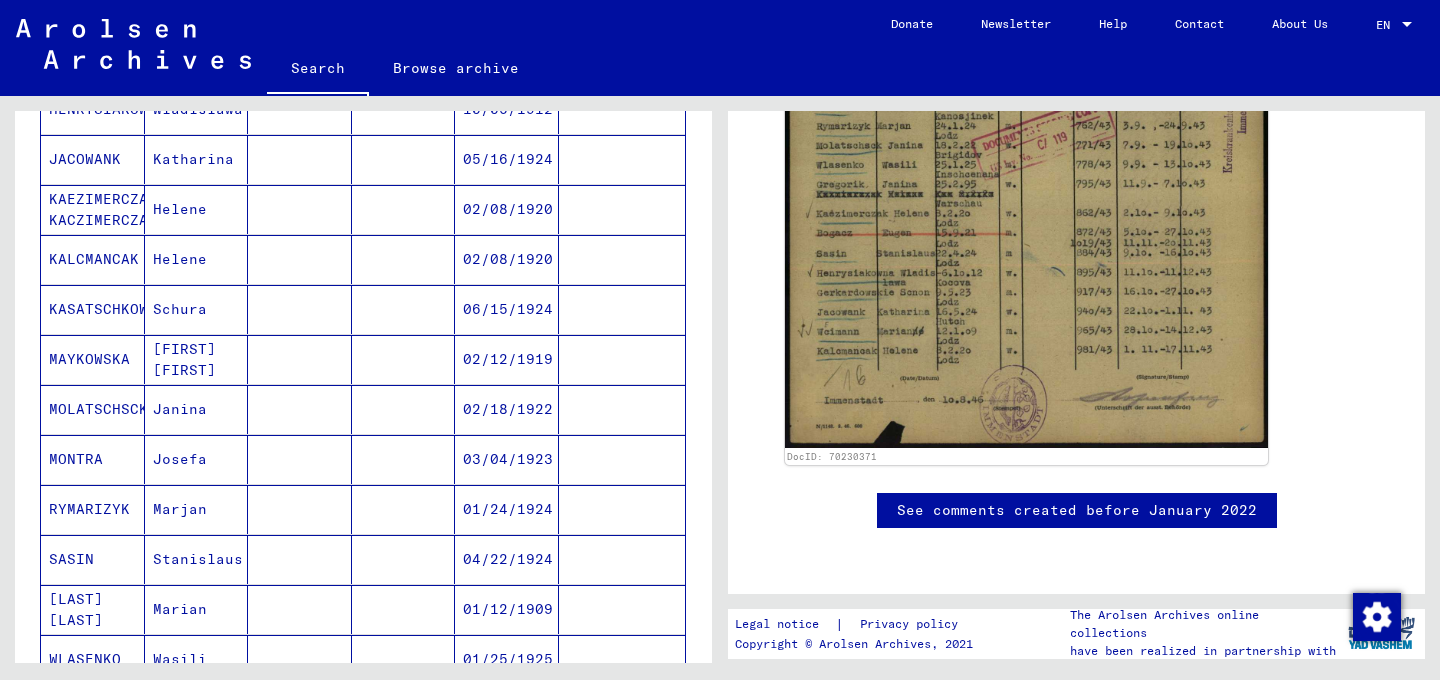 scroll, scrollTop: 1037, scrollLeft: 0, axis: vertical 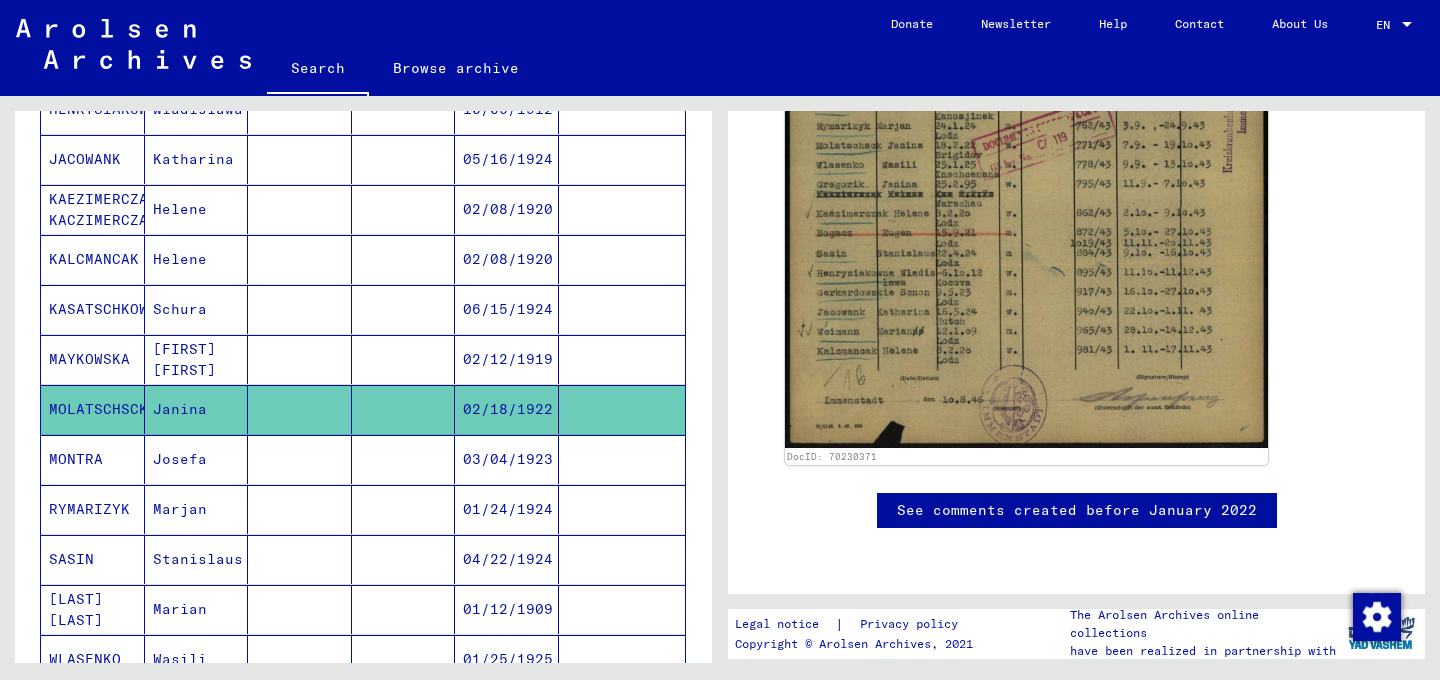 click on "Josefa" at bounding box center (197, 509) 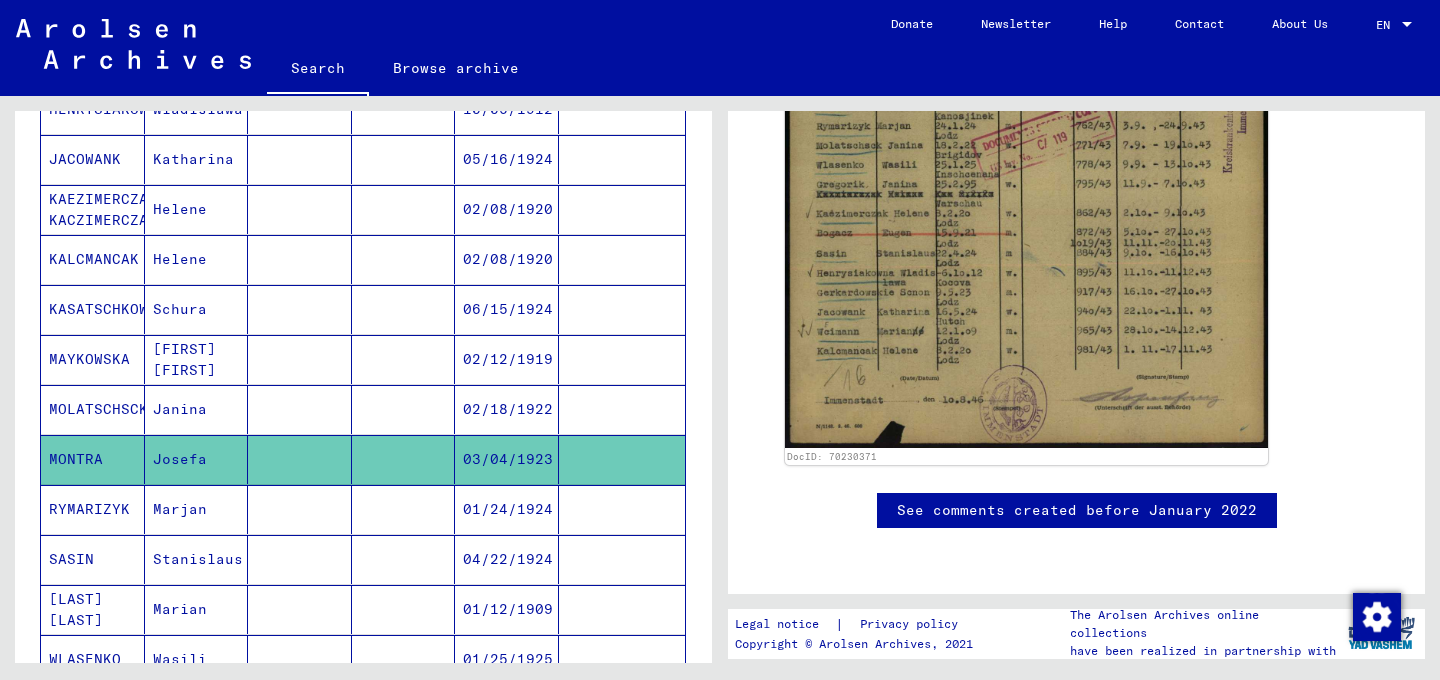 click on "Josefa" 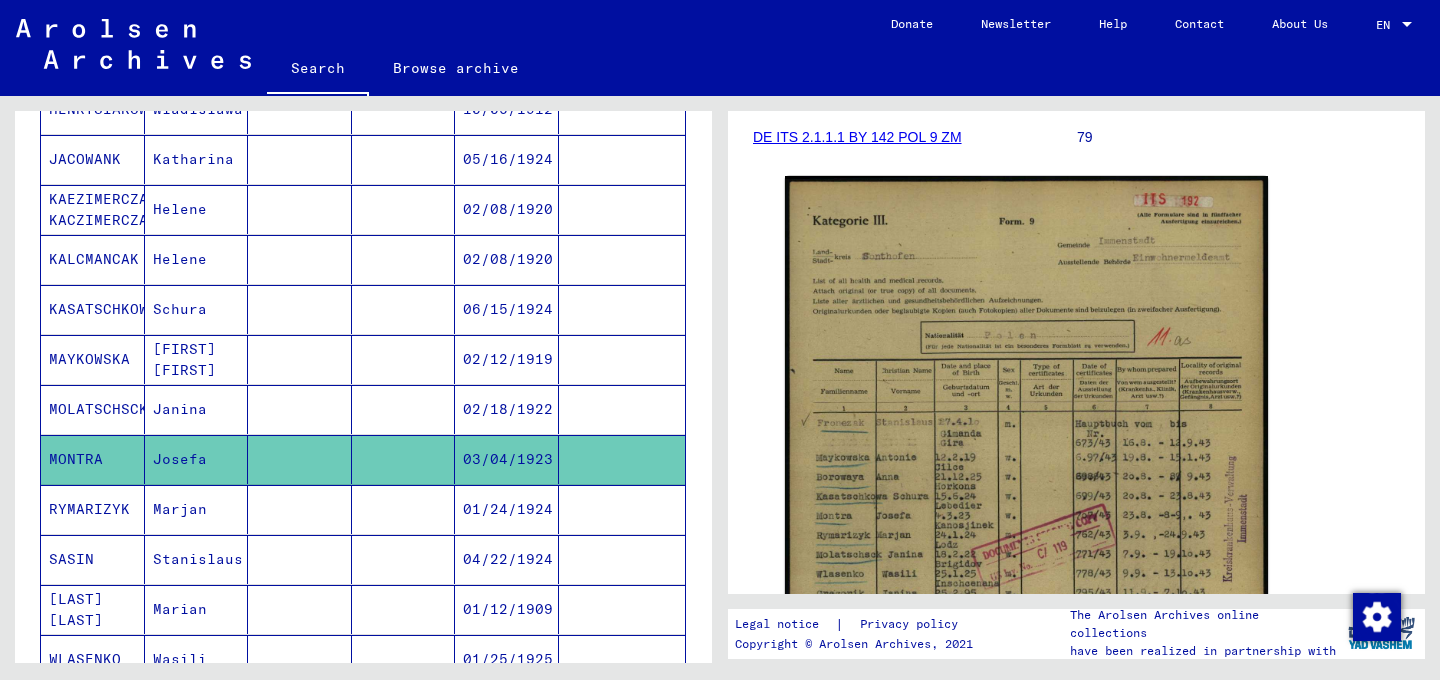 scroll, scrollTop: 0, scrollLeft: 0, axis: both 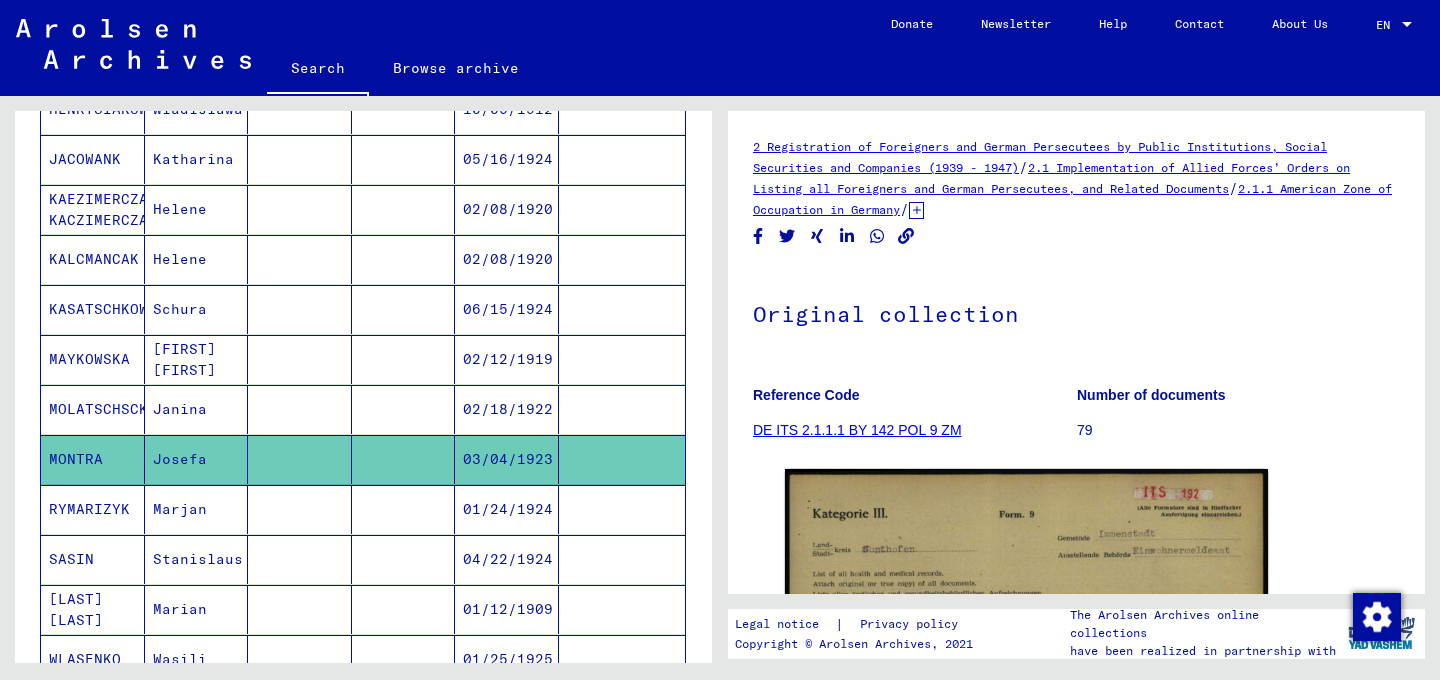 click on "02/12/1919" at bounding box center (507, 409) 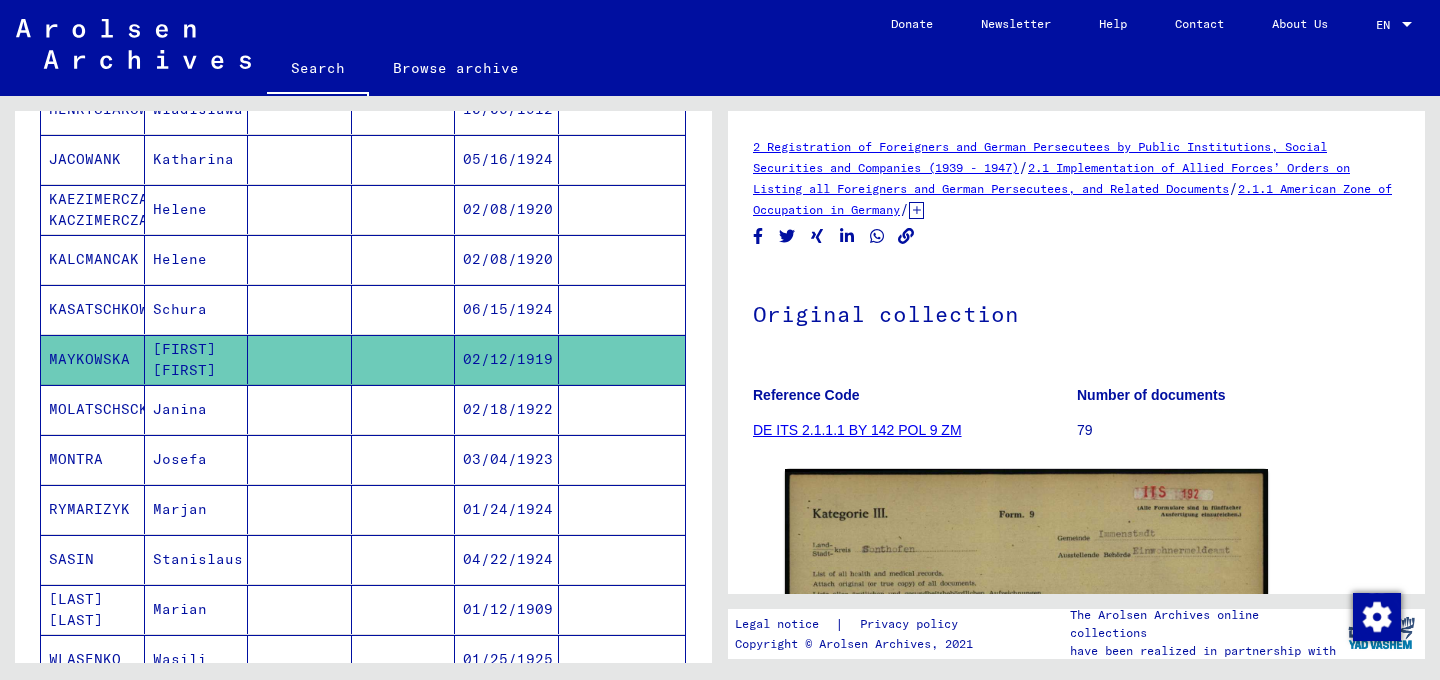 click at bounding box center (404, 309) 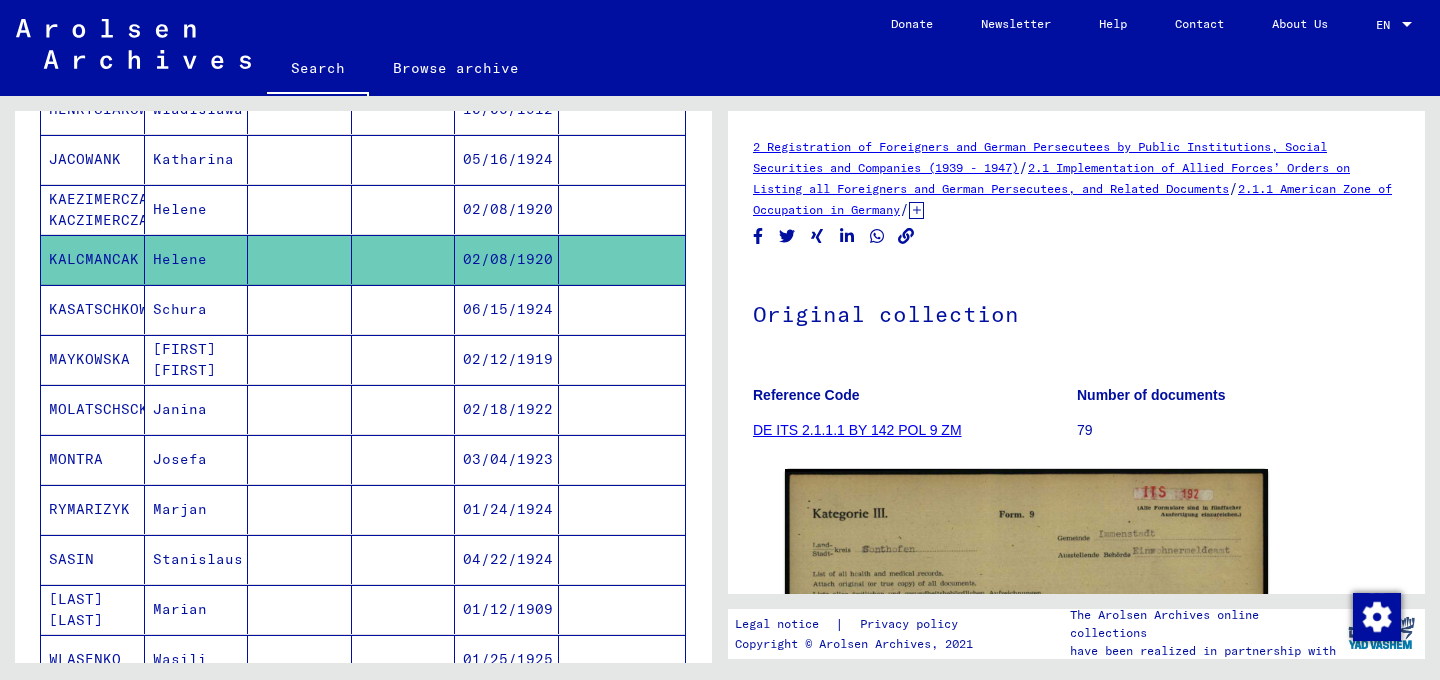 click 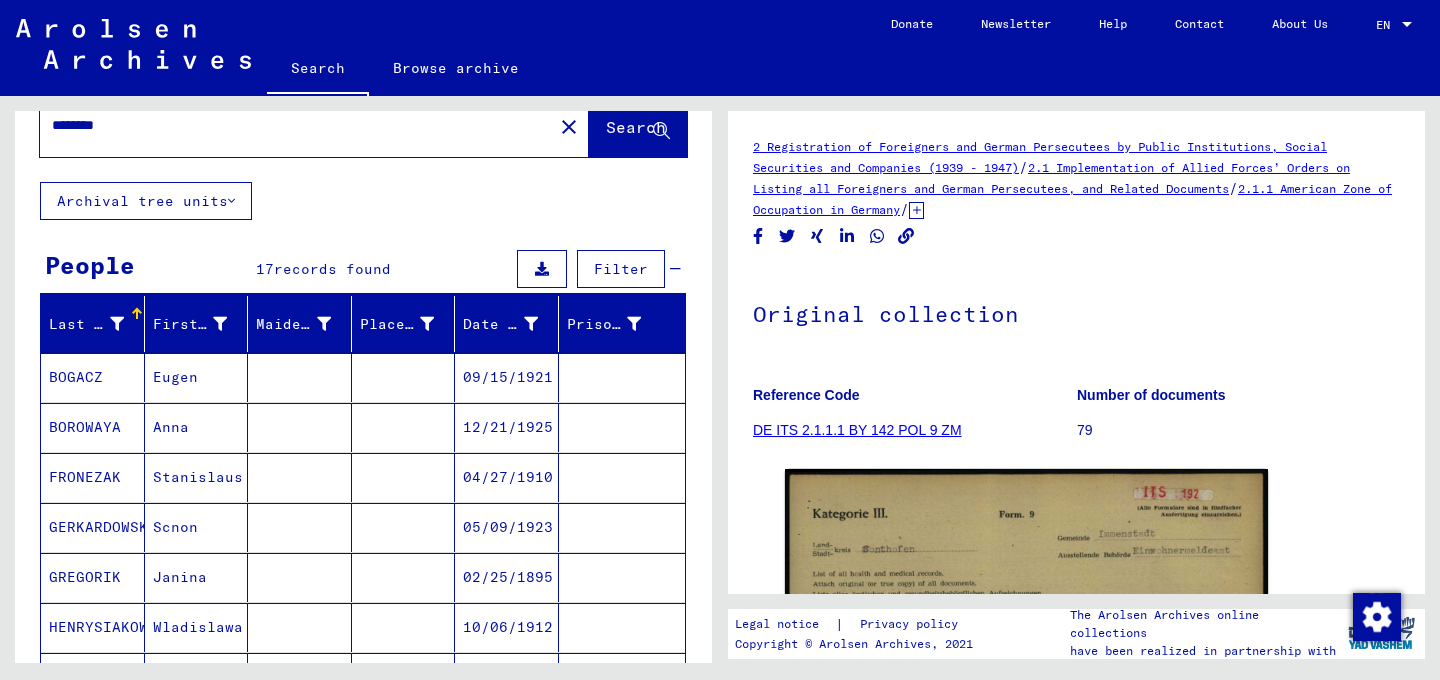 scroll, scrollTop: 0, scrollLeft: 0, axis: both 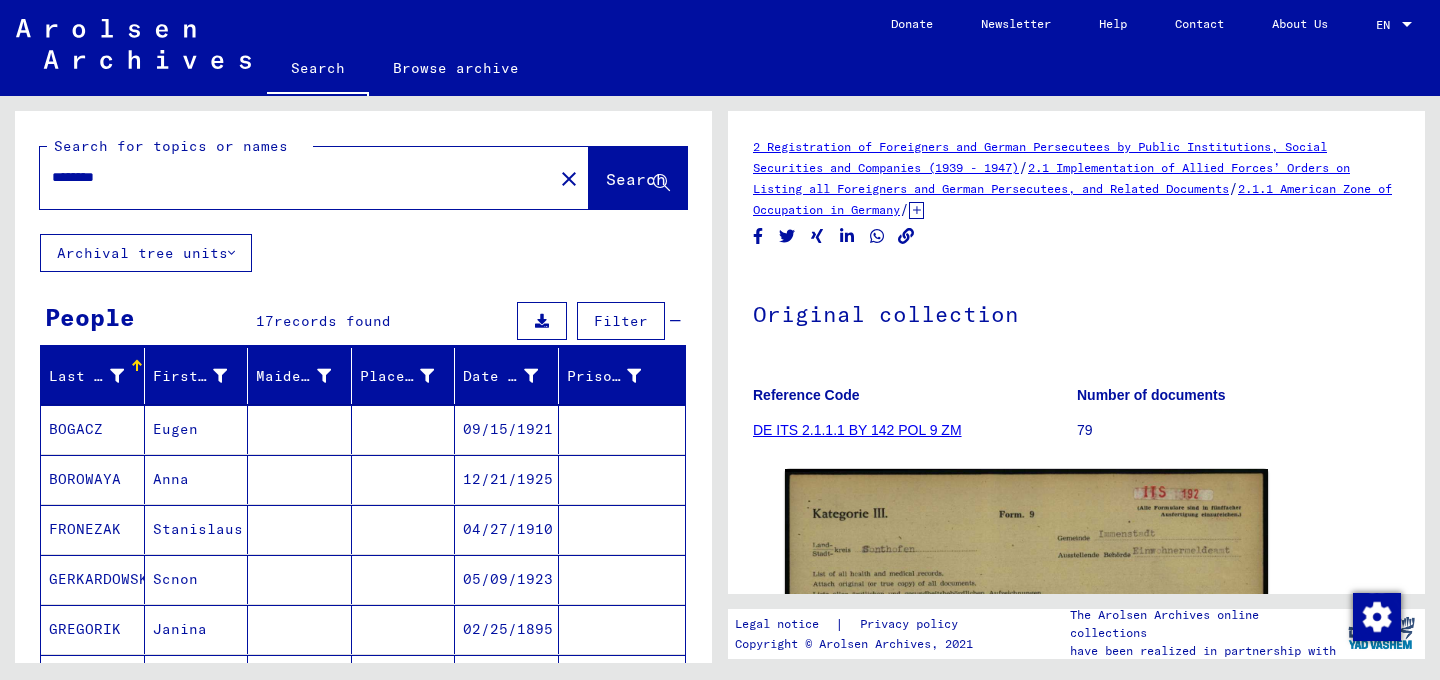 click on "Anna" at bounding box center (197, 529) 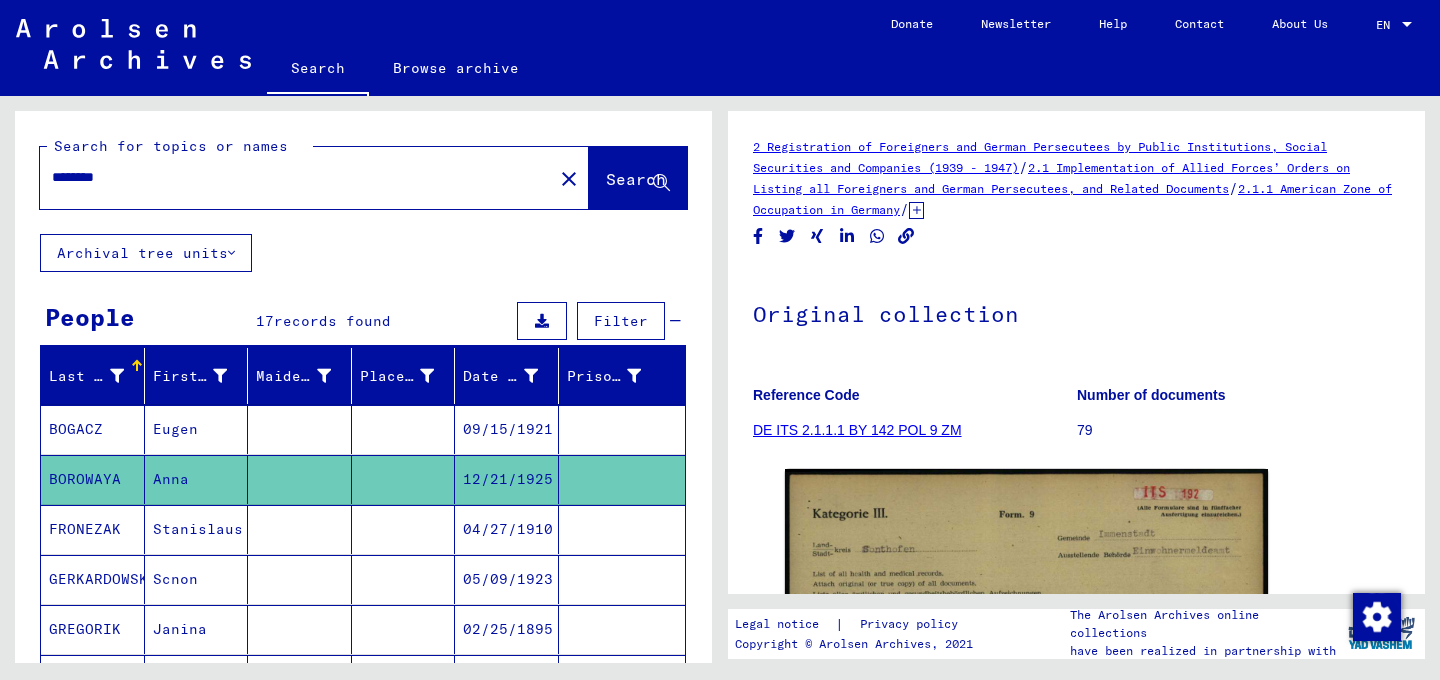 click on "Anna" 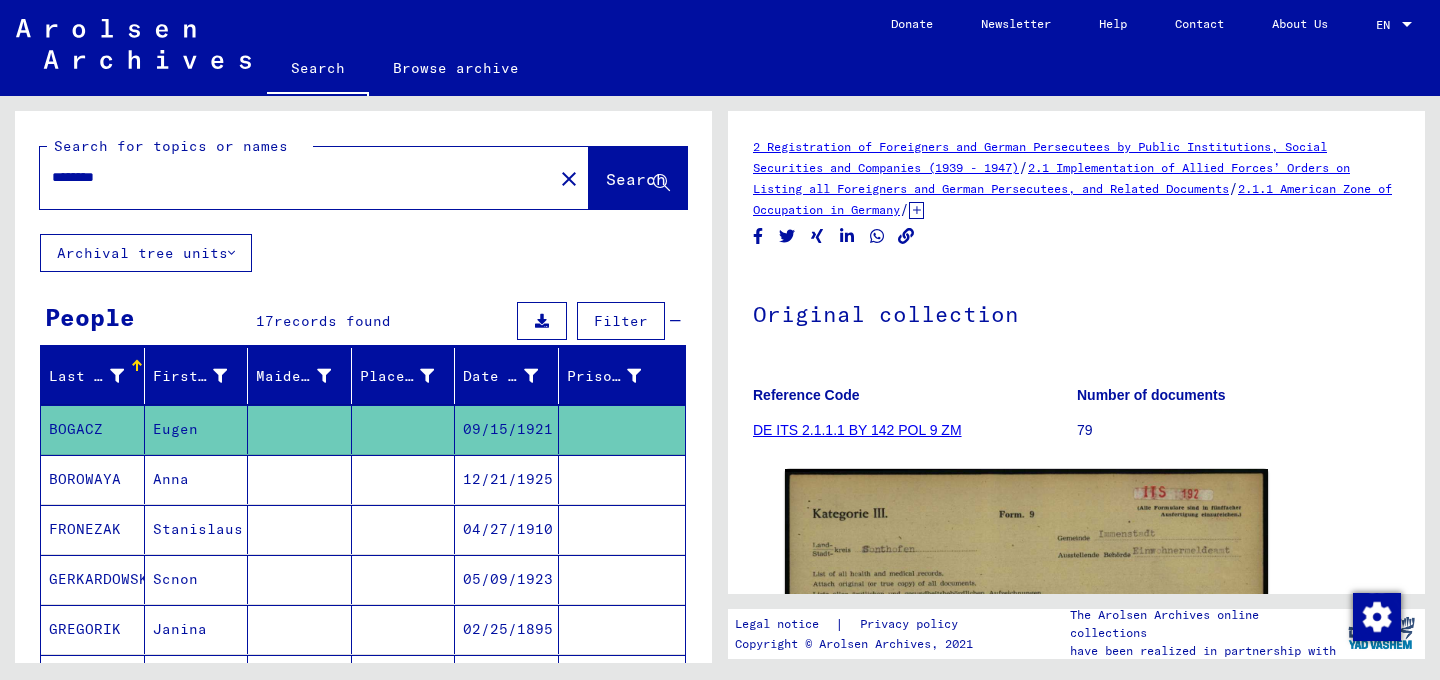 click on "Eugen" 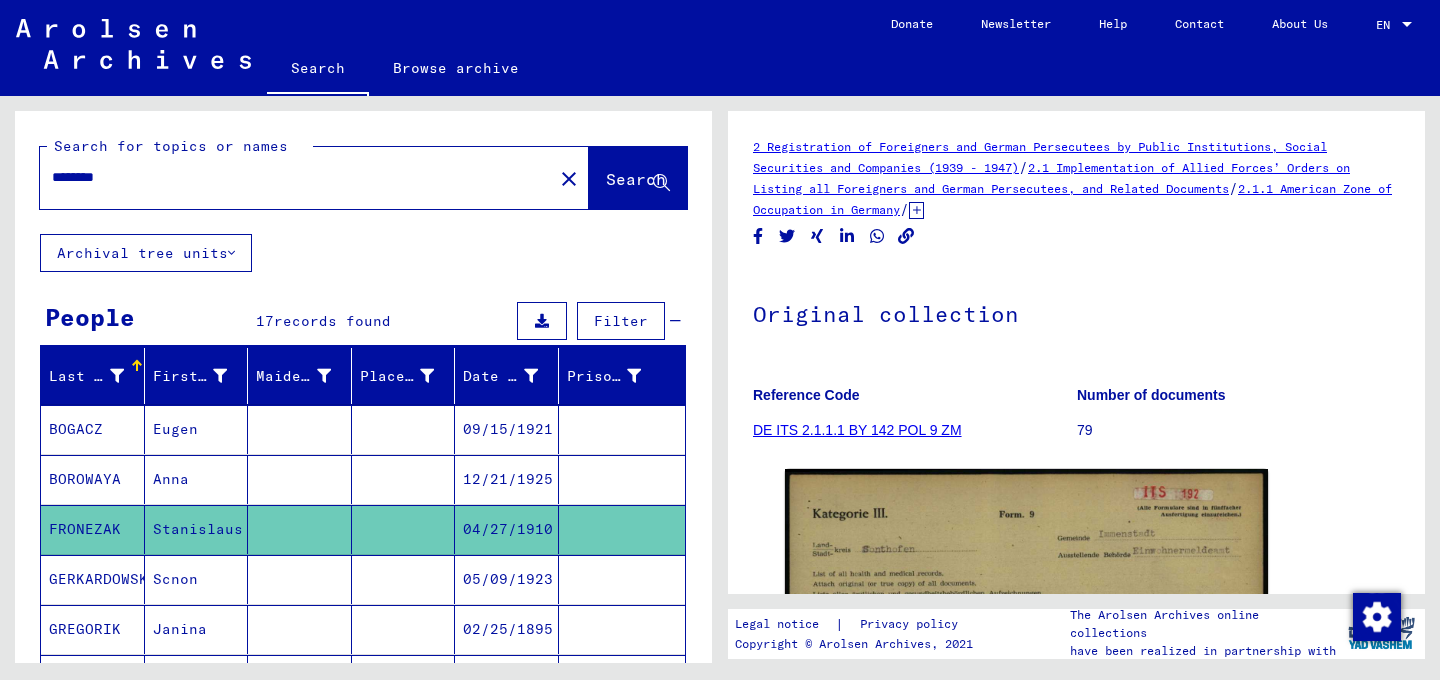 click on "Stanislaus" 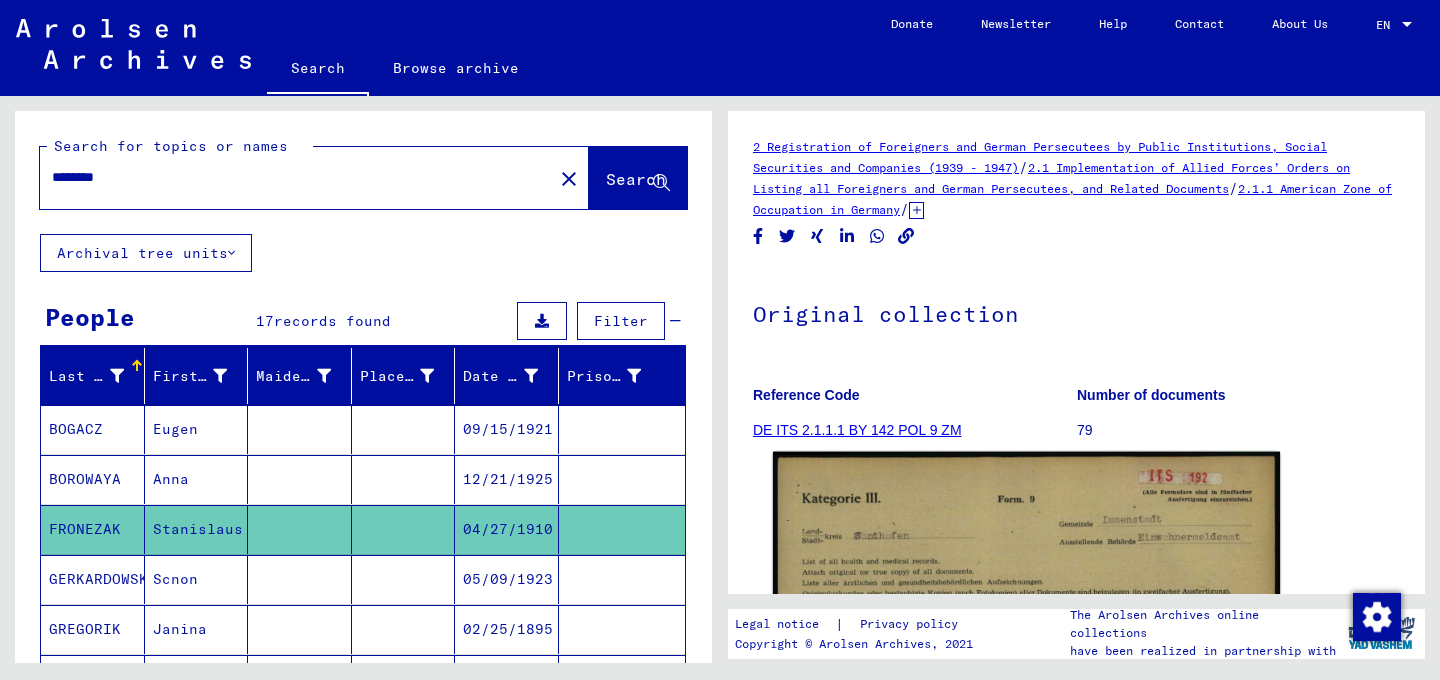click 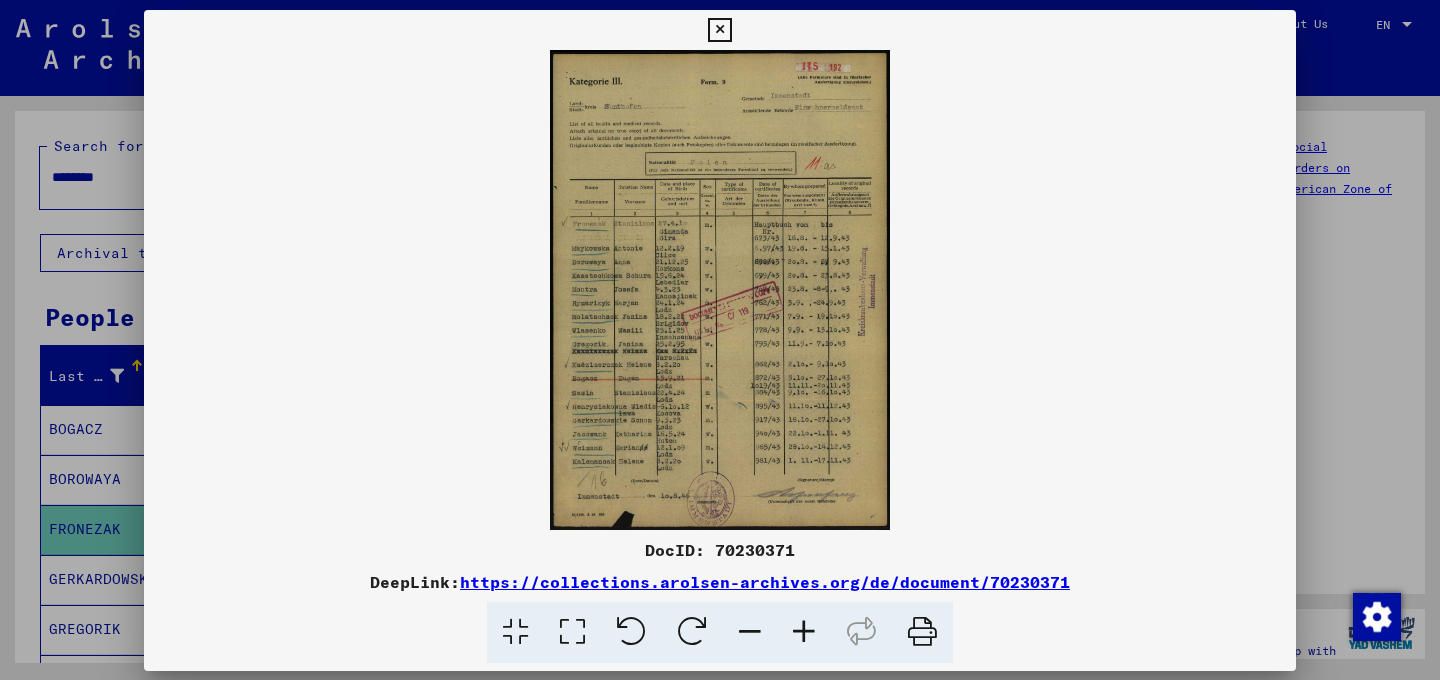 click at bounding box center (720, 290) 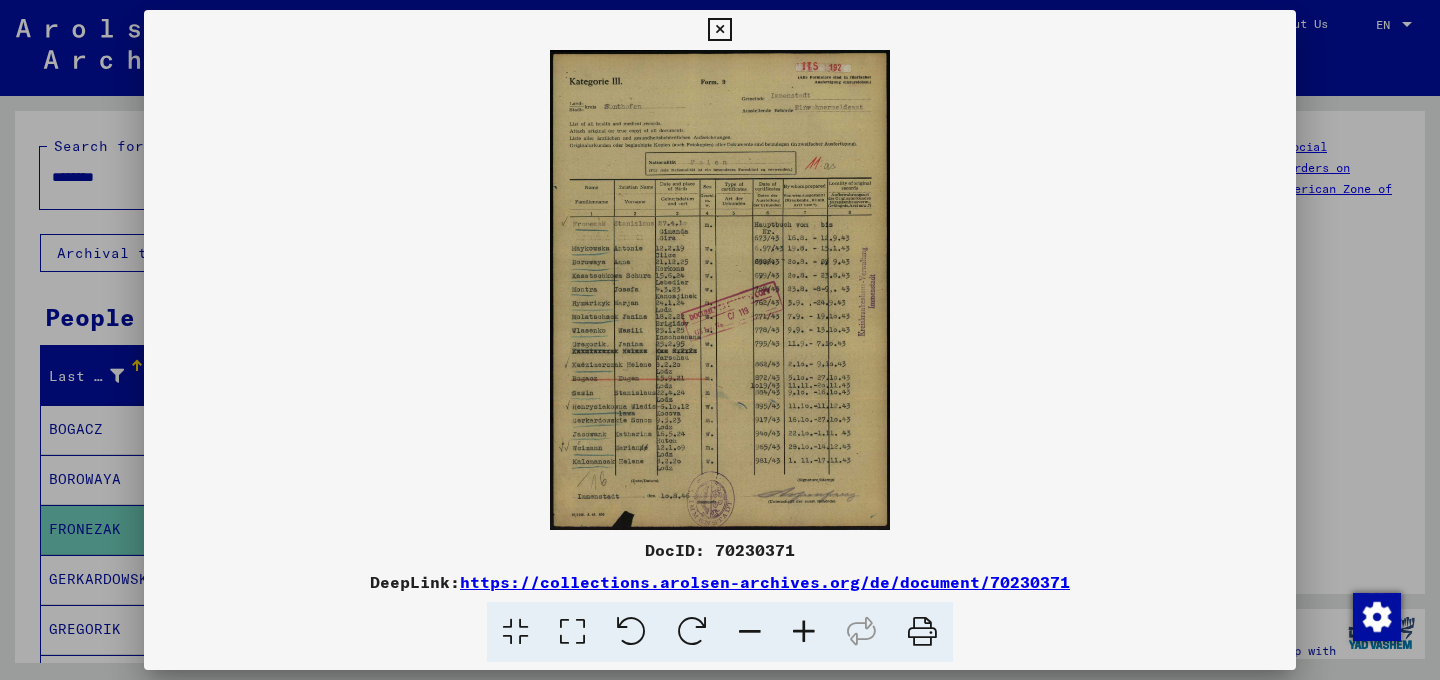 click on "https://collections.arolsen-archives.org/de/document/70230371" at bounding box center (765, 582) 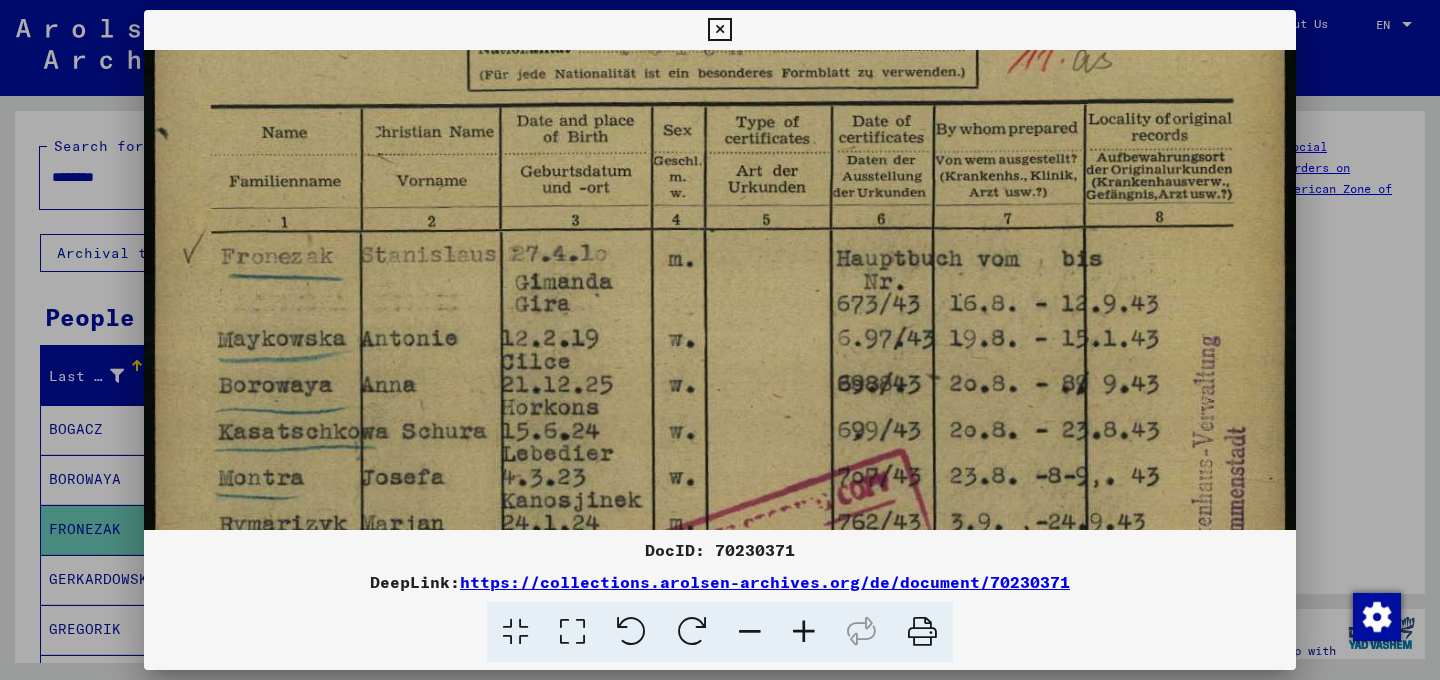 scroll, scrollTop: 398, scrollLeft: 0, axis: vertical 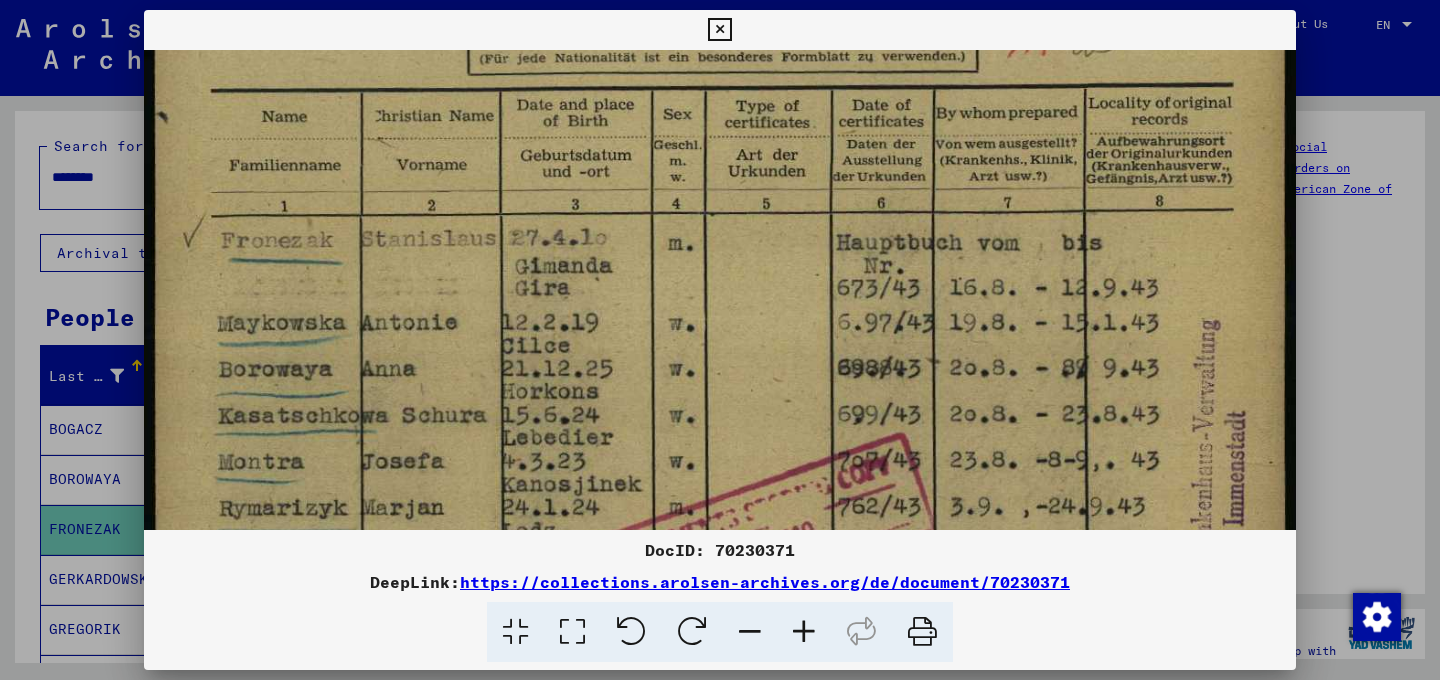 drag, startPoint x: 664, startPoint y: 473, endPoint x: 601, endPoint y: 75, distance: 402.95532 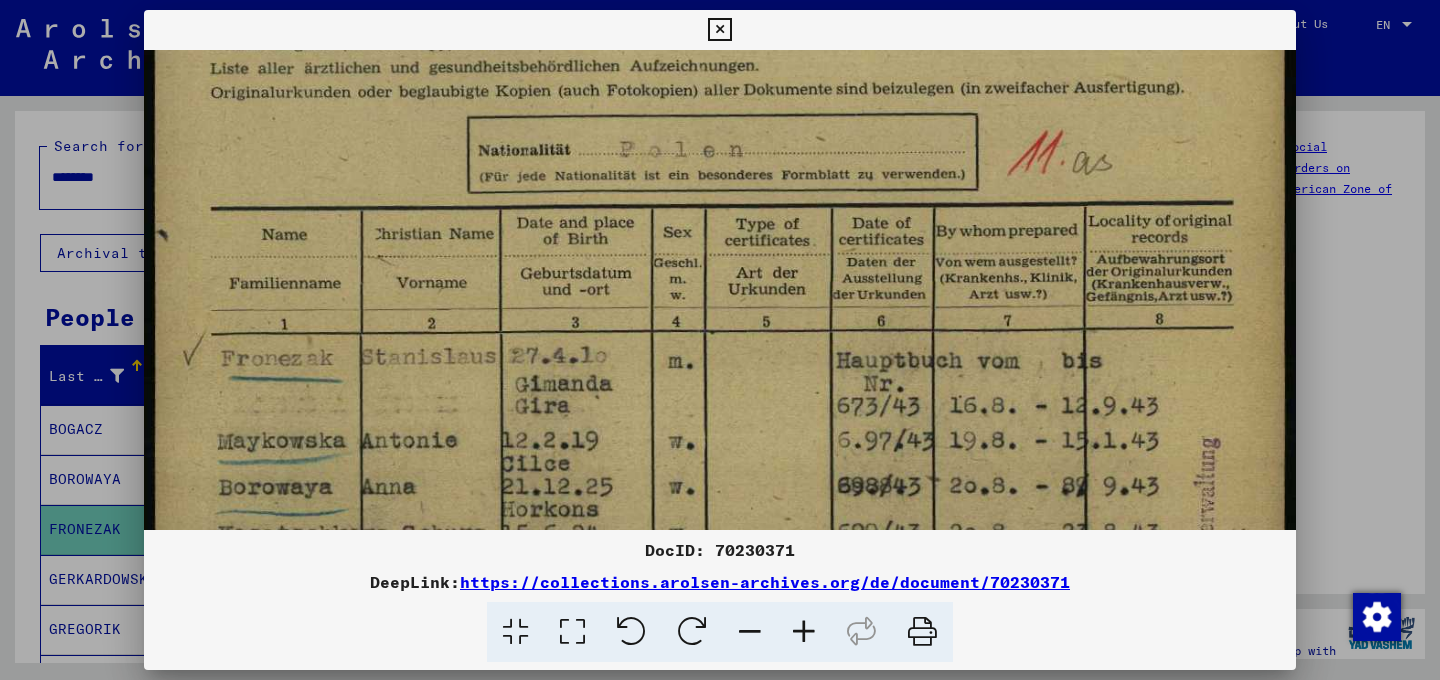 scroll, scrollTop: 279, scrollLeft: 0, axis: vertical 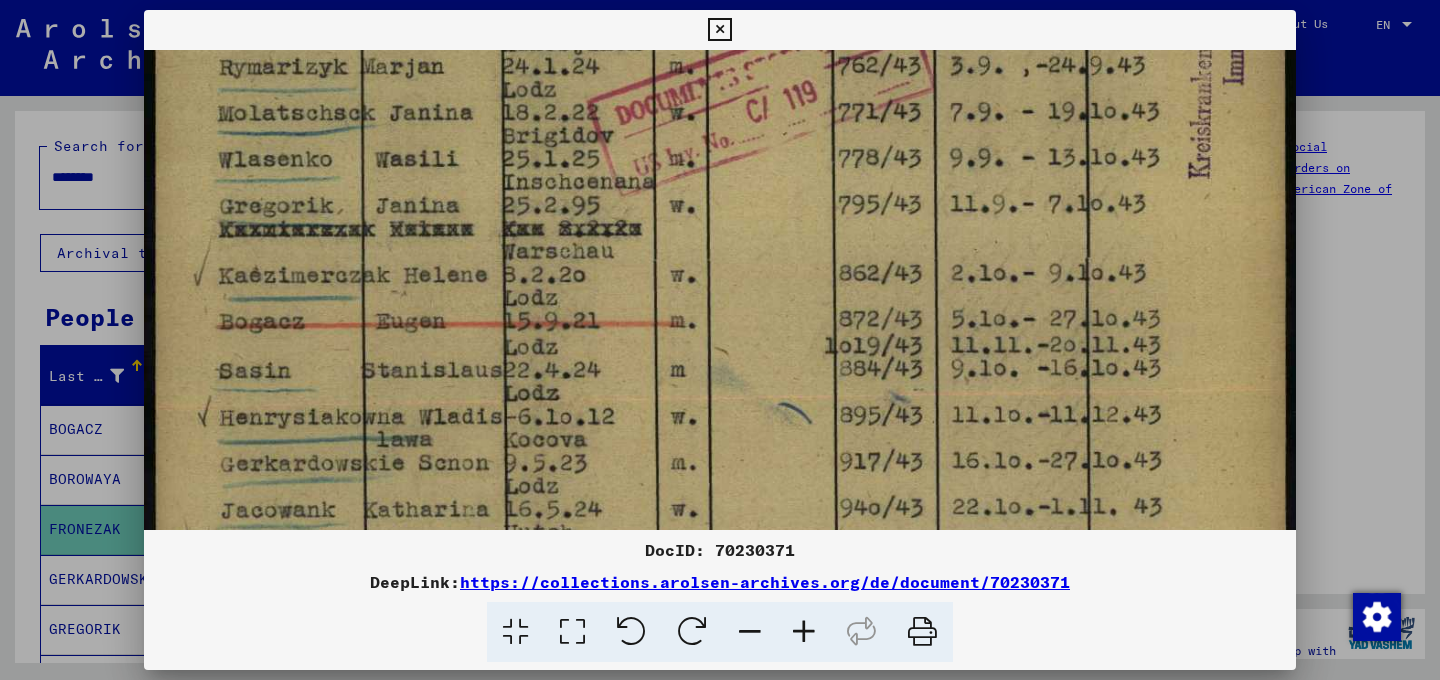 drag, startPoint x: 640, startPoint y: 299, endPoint x: 498, endPoint y: -140, distance: 461.39462 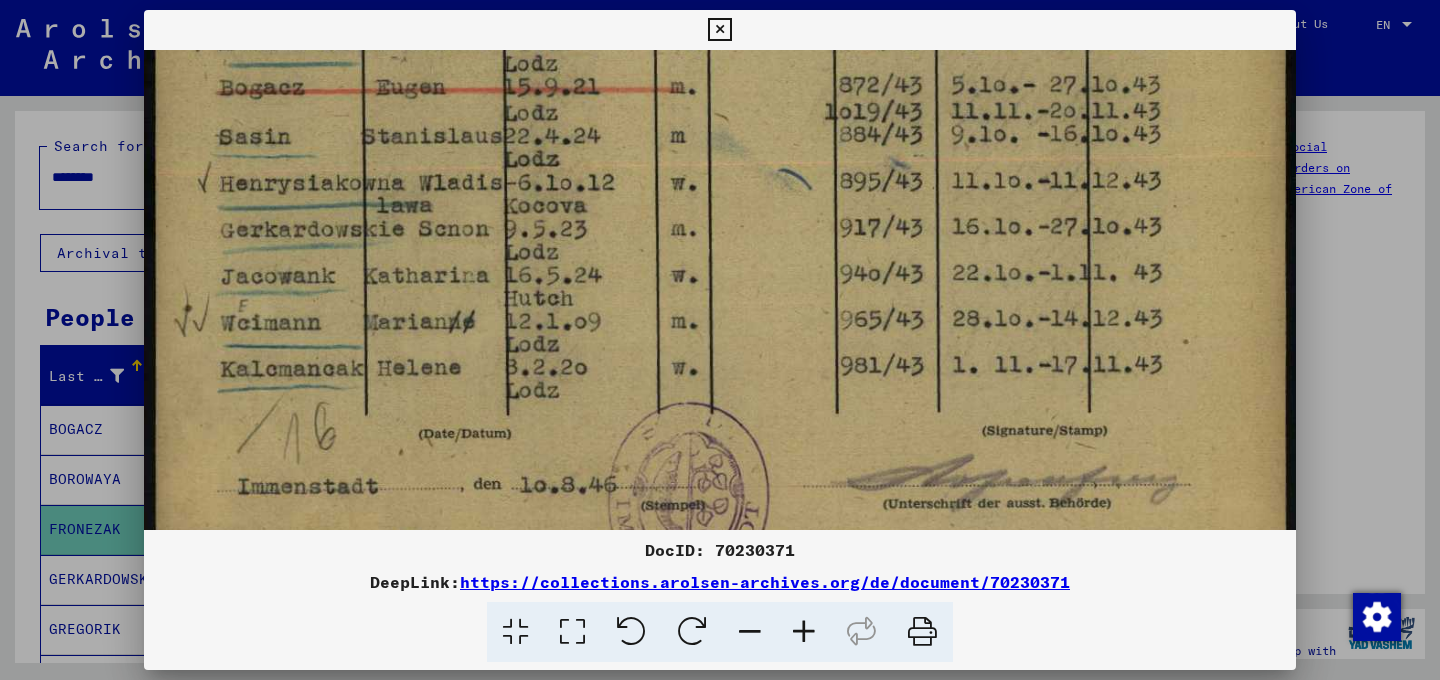drag, startPoint x: 516, startPoint y: 285, endPoint x: 421, endPoint y: 16, distance: 285.28232 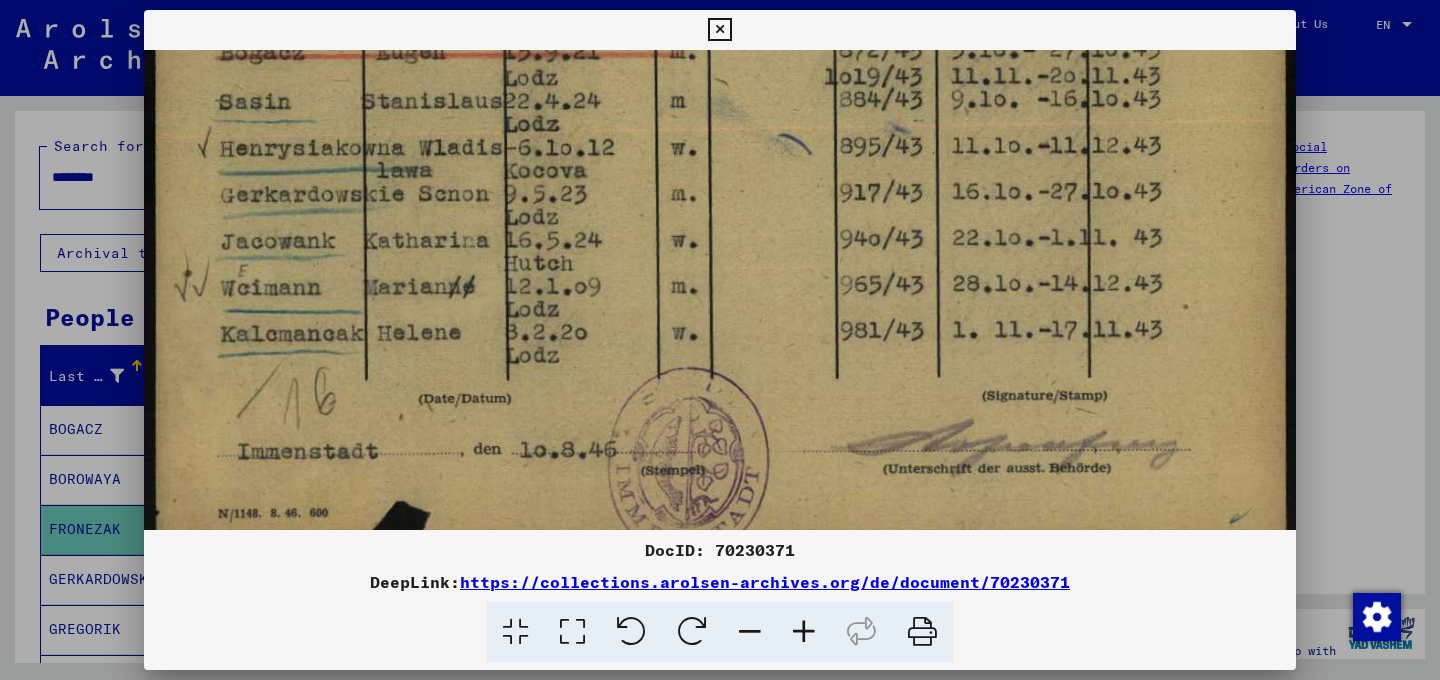 click at bounding box center (720, 340) 